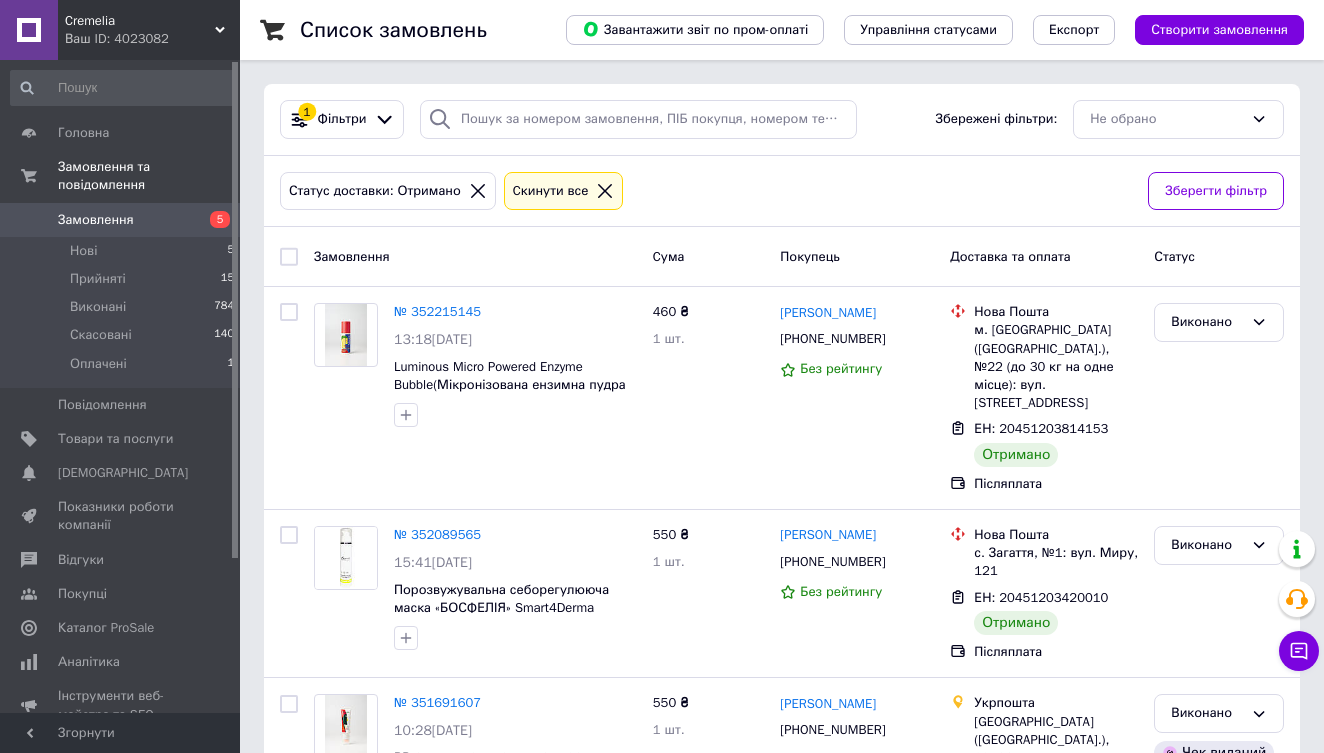 scroll, scrollTop: 0, scrollLeft: 0, axis: both 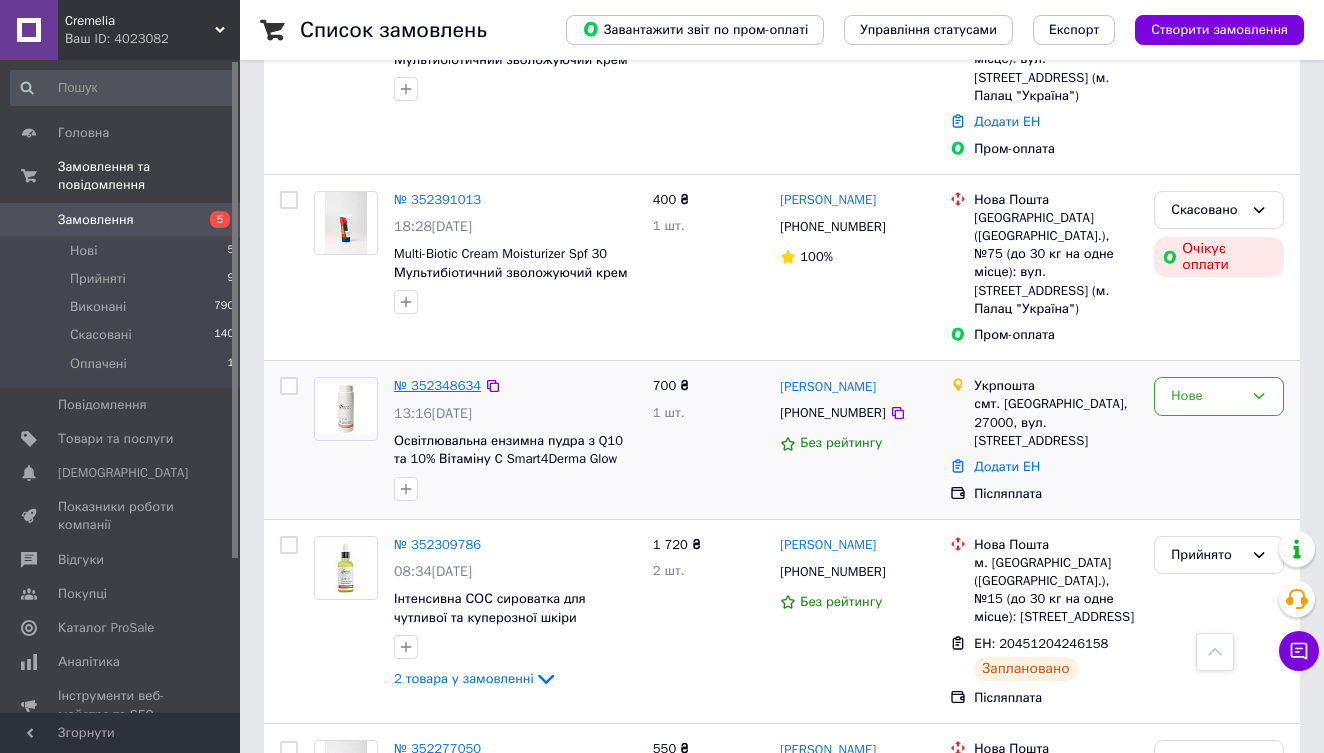 click on "№ 352348634" at bounding box center [437, 385] 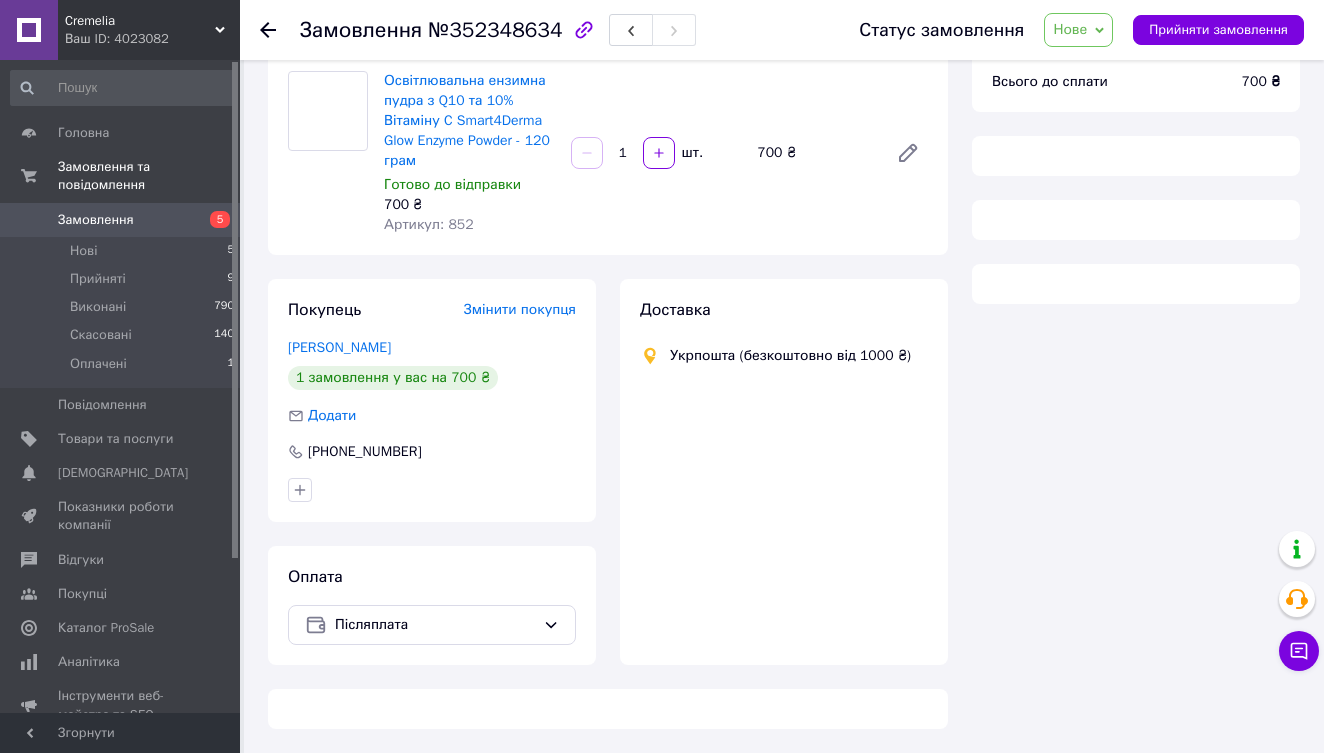 scroll, scrollTop: 157, scrollLeft: 0, axis: vertical 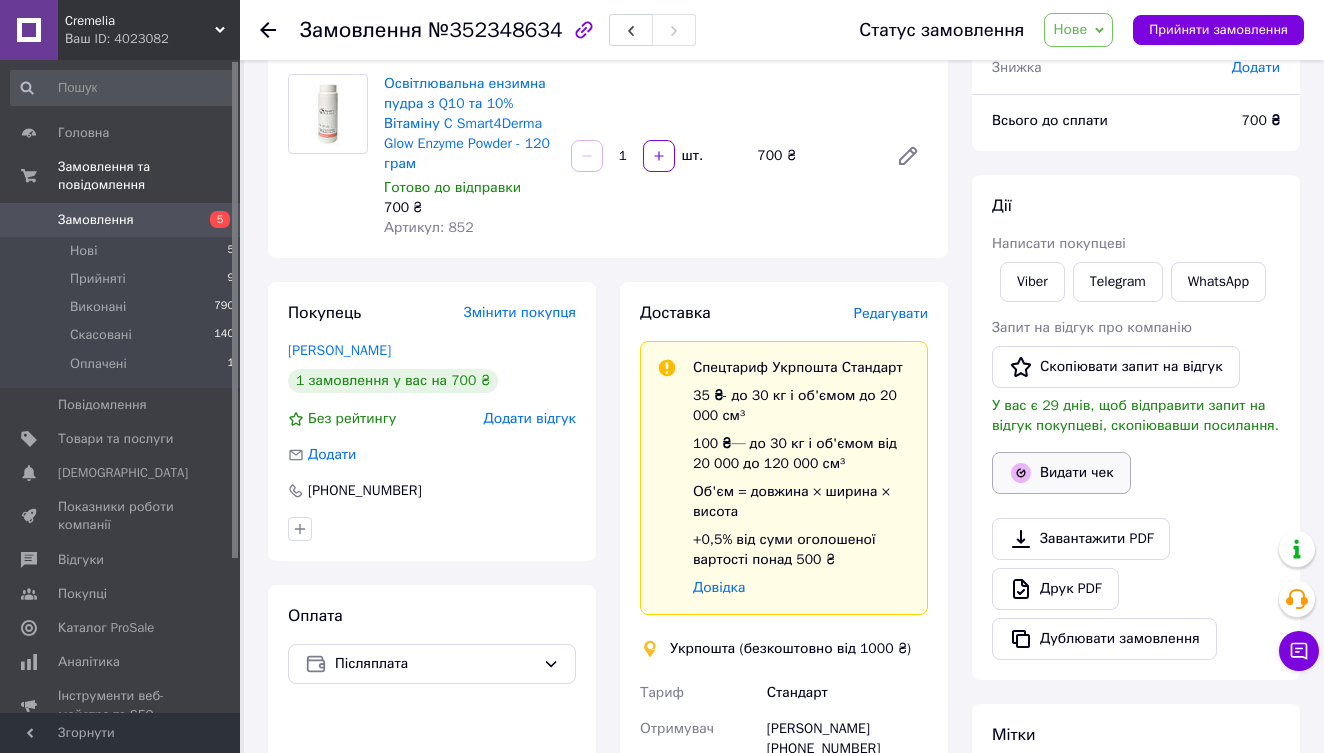 click on "Видати чек" at bounding box center (1061, 473) 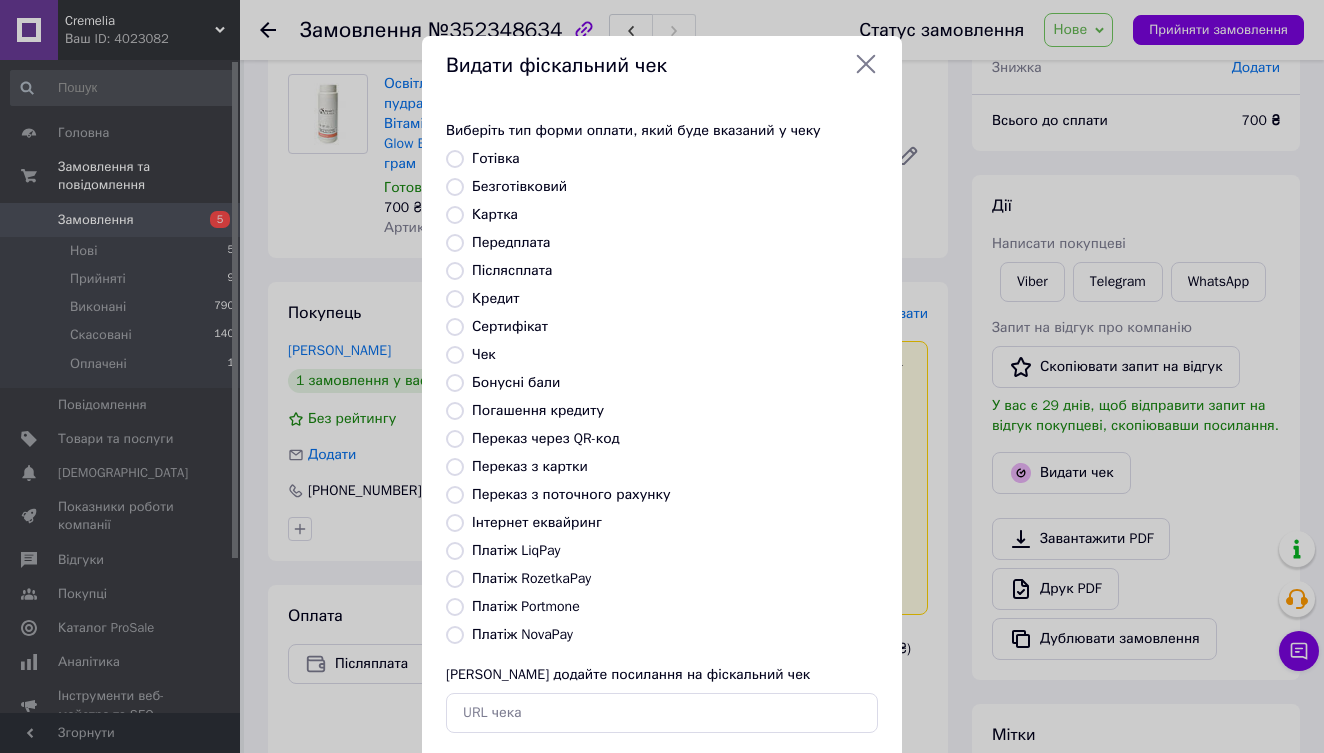click on "Післясплата" at bounding box center [455, 271] 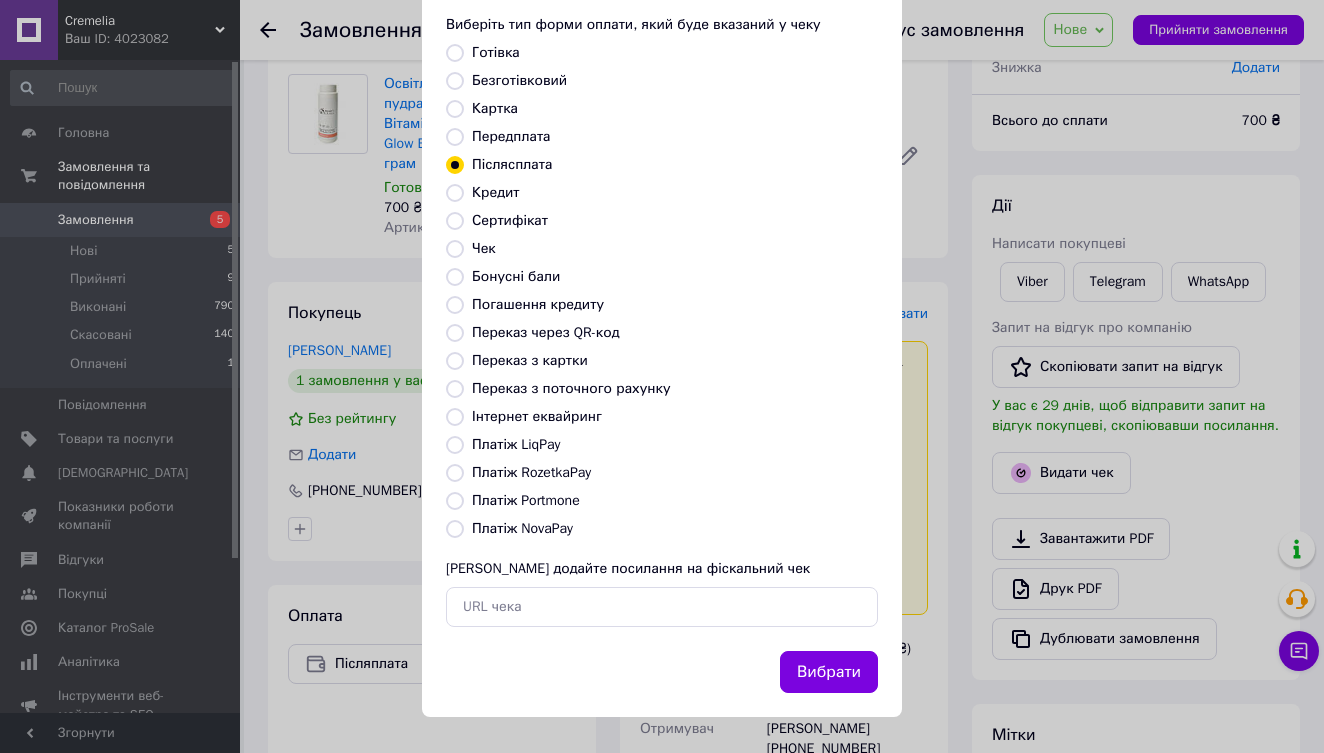 scroll, scrollTop: 105, scrollLeft: 0, axis: vertical 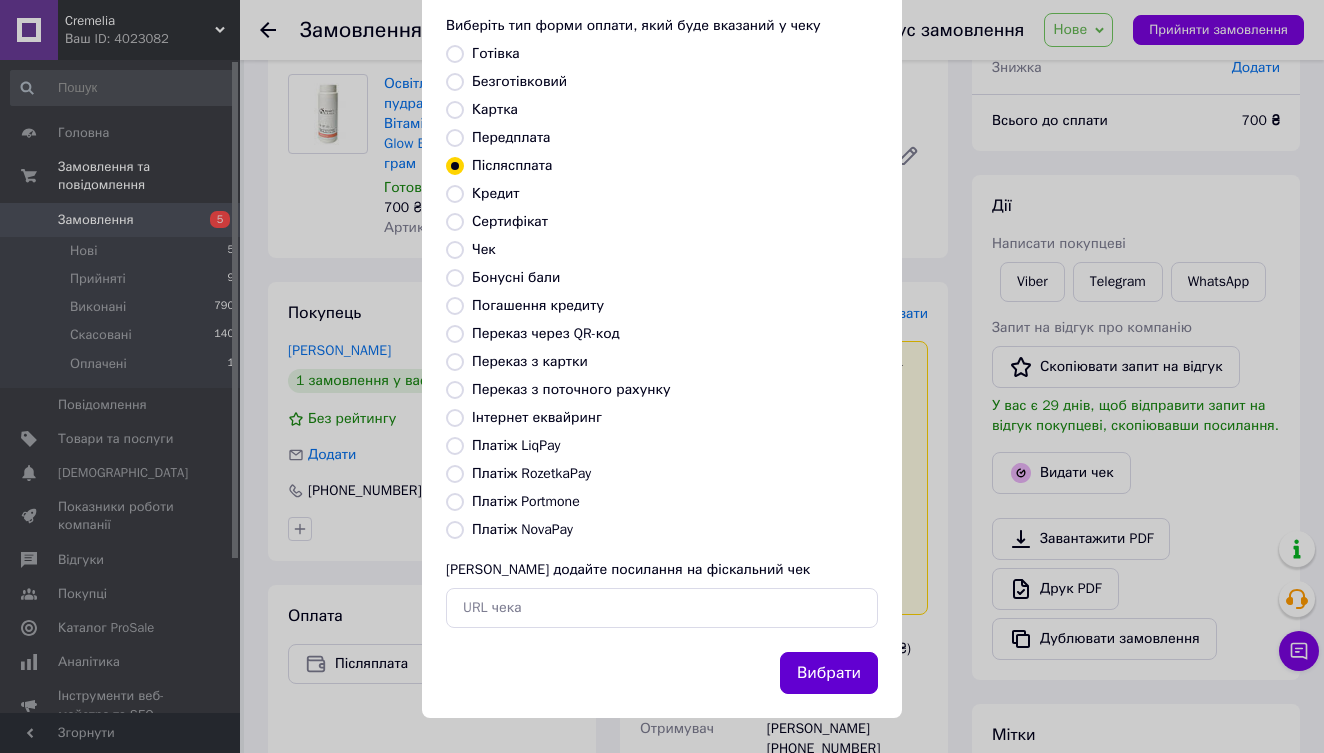 click on "Вибрати" at bounding box center [829, 673] 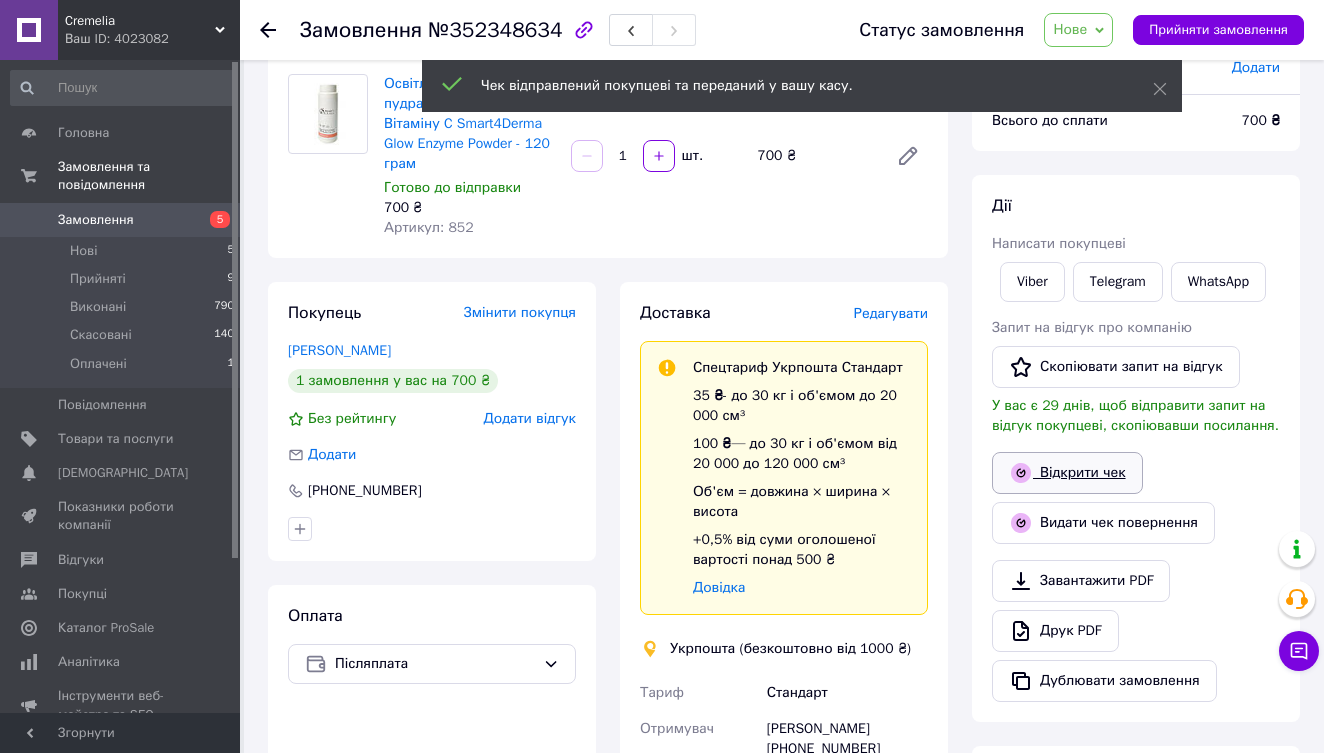 click on "Відкрити чек" at bounding box center [1067, 473] 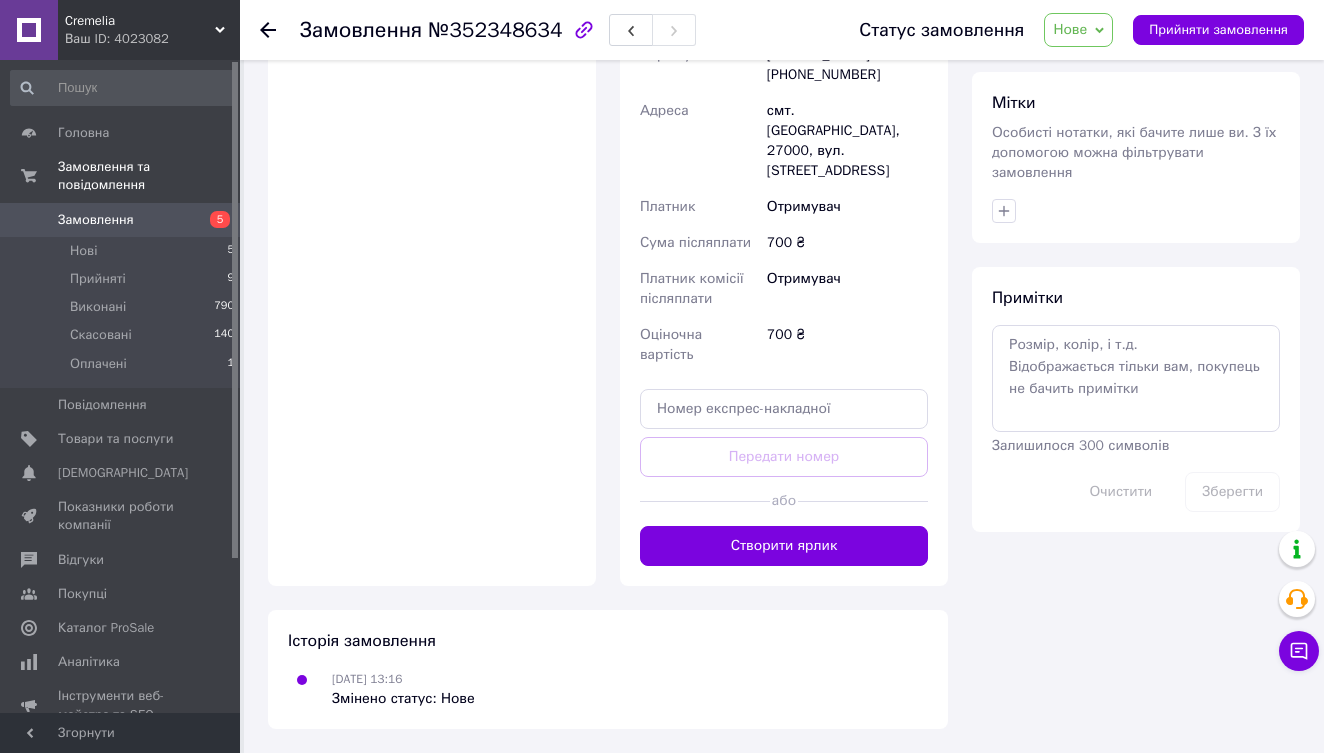 scroll, scrollTop: 826, scrollLeft: 0, axis: vertical 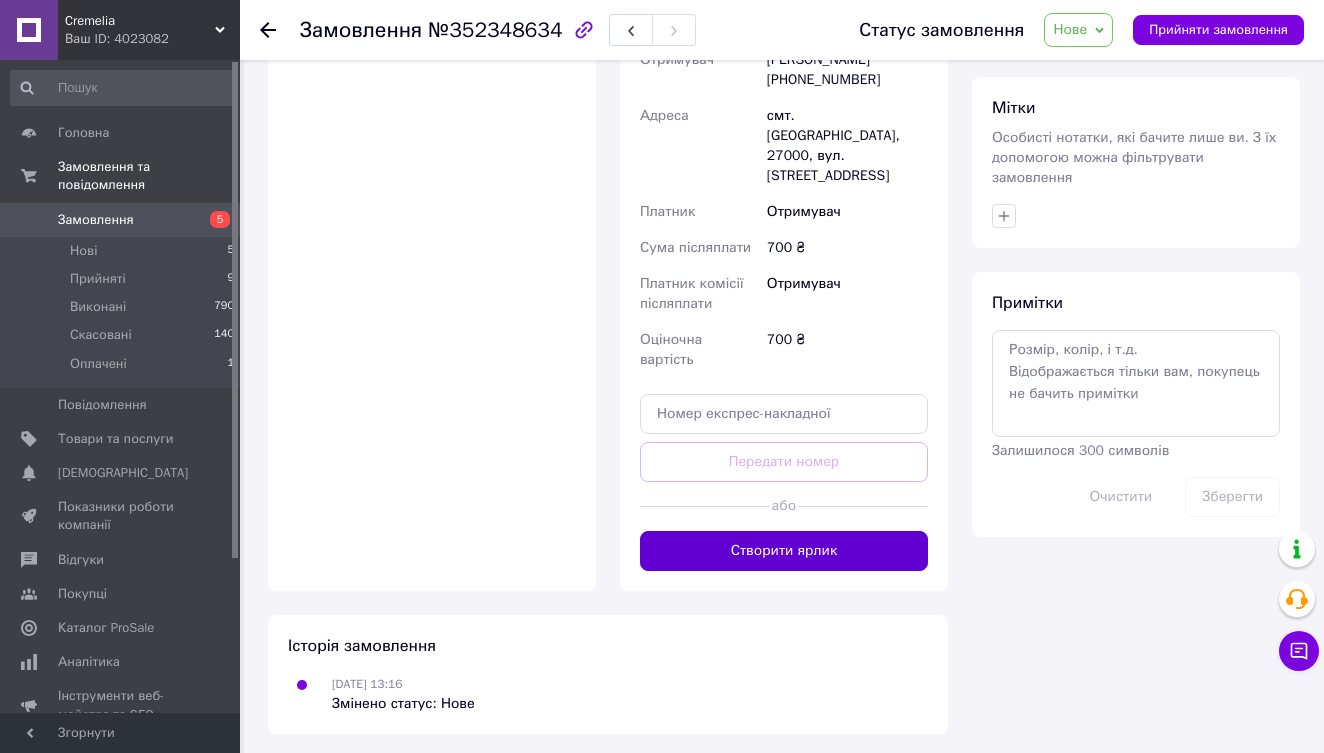 click on "Створити ярлик" at bounding box center [784, 551] 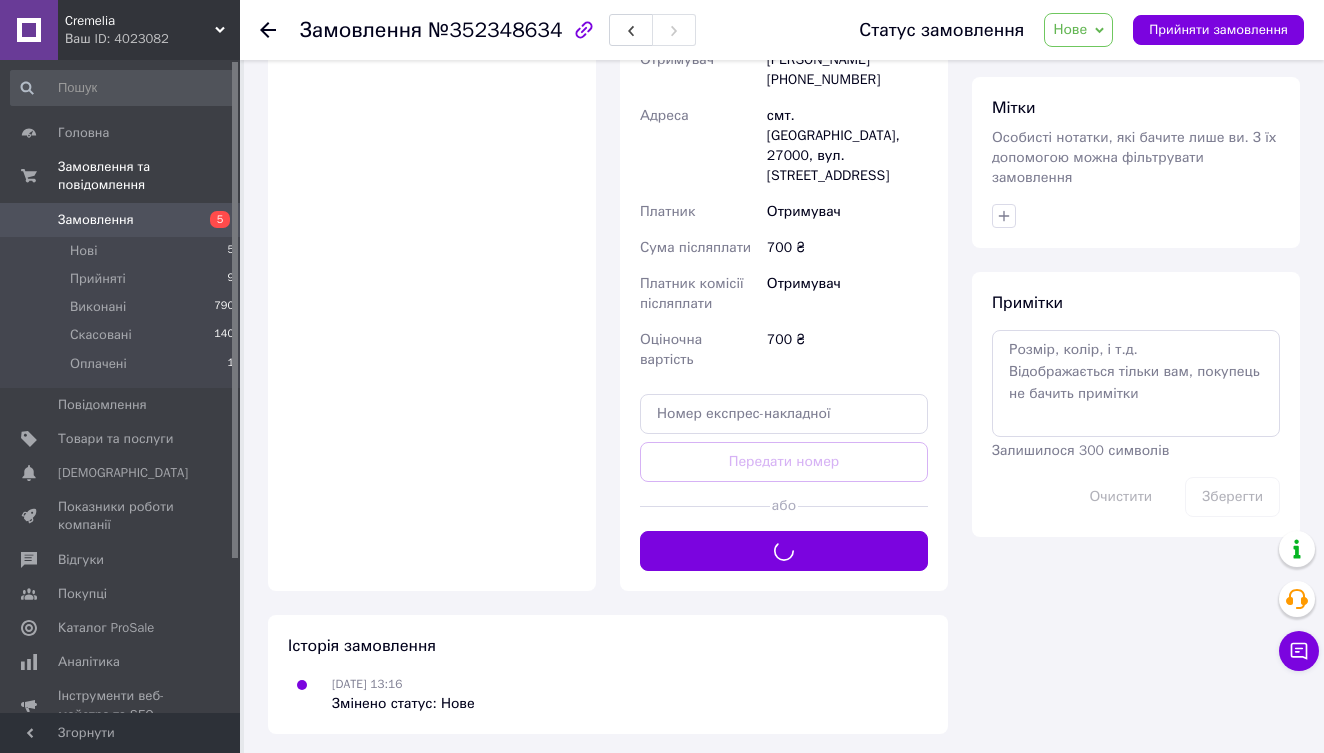 scroll, scrollTop: 747, scrollLeft: 0, axis: vertical 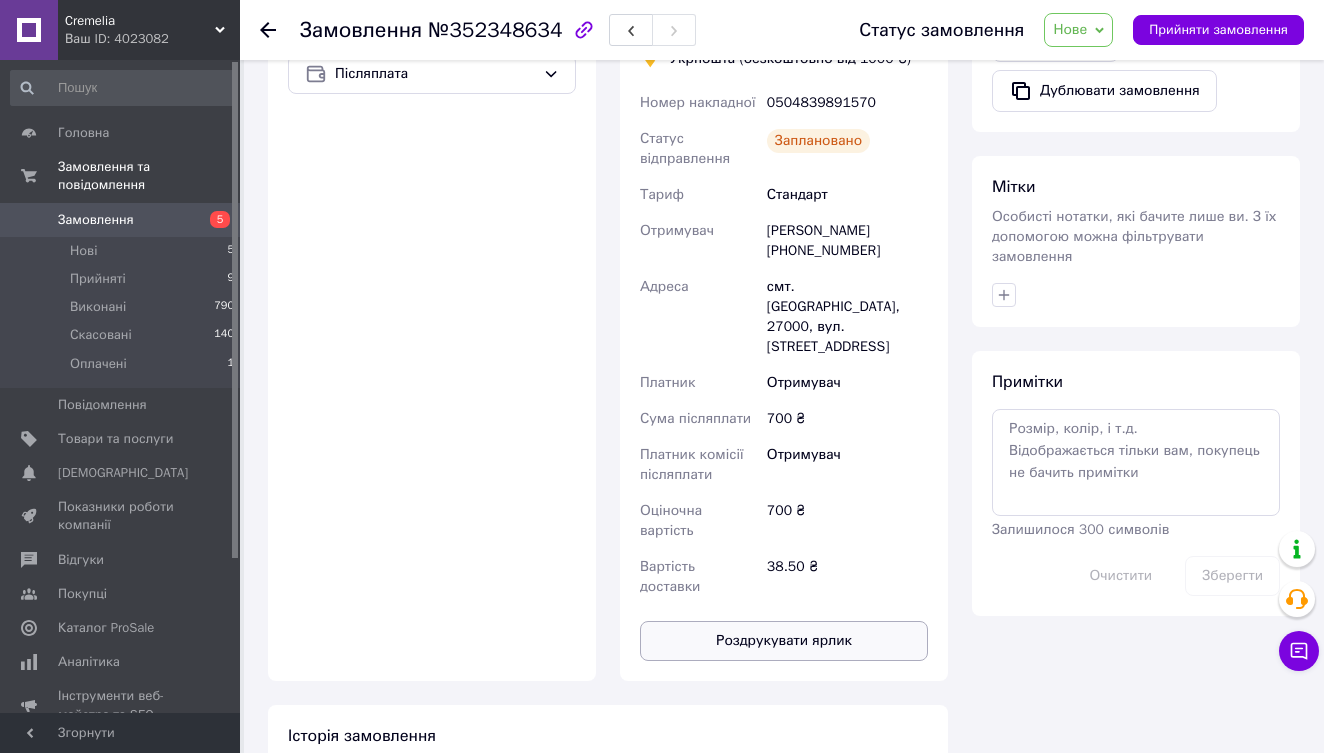 click on "Роздрукувати ярлик" at bounding box center (784, 641) 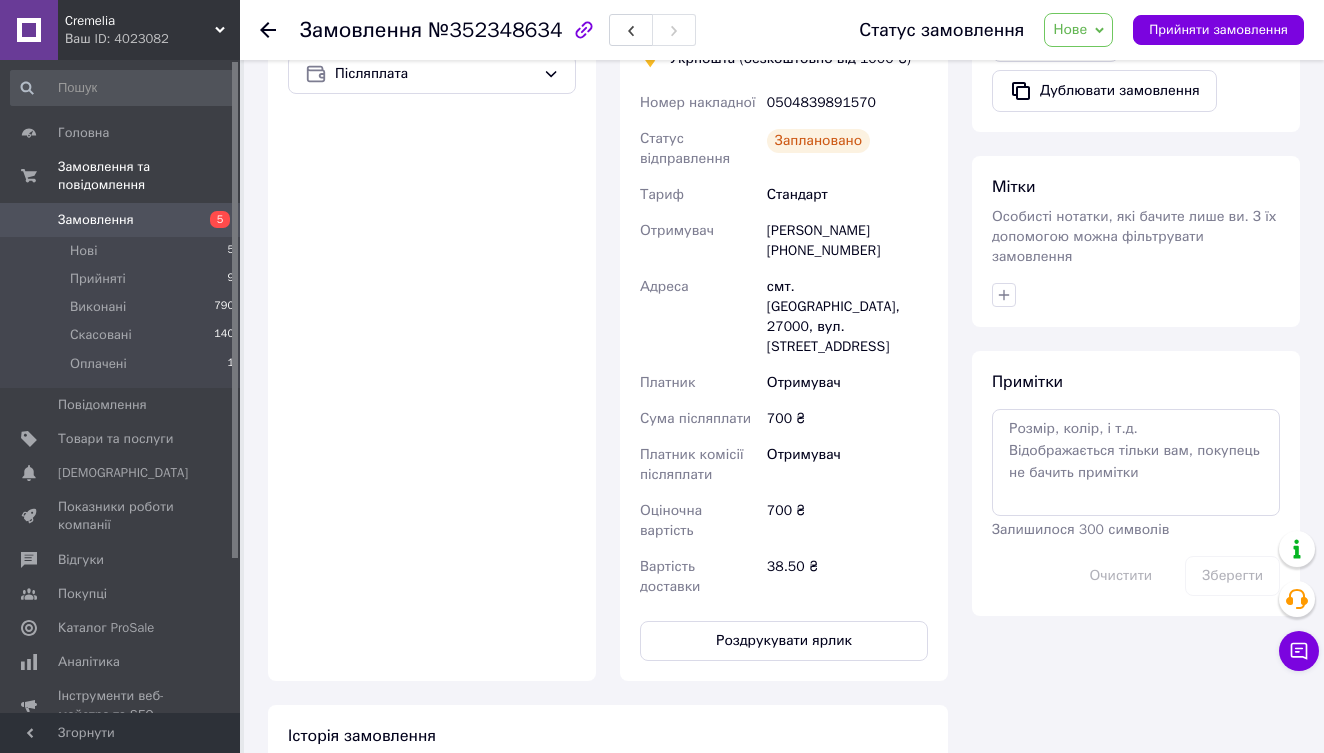 click on "Нове" at bounding box center [1078, 30] 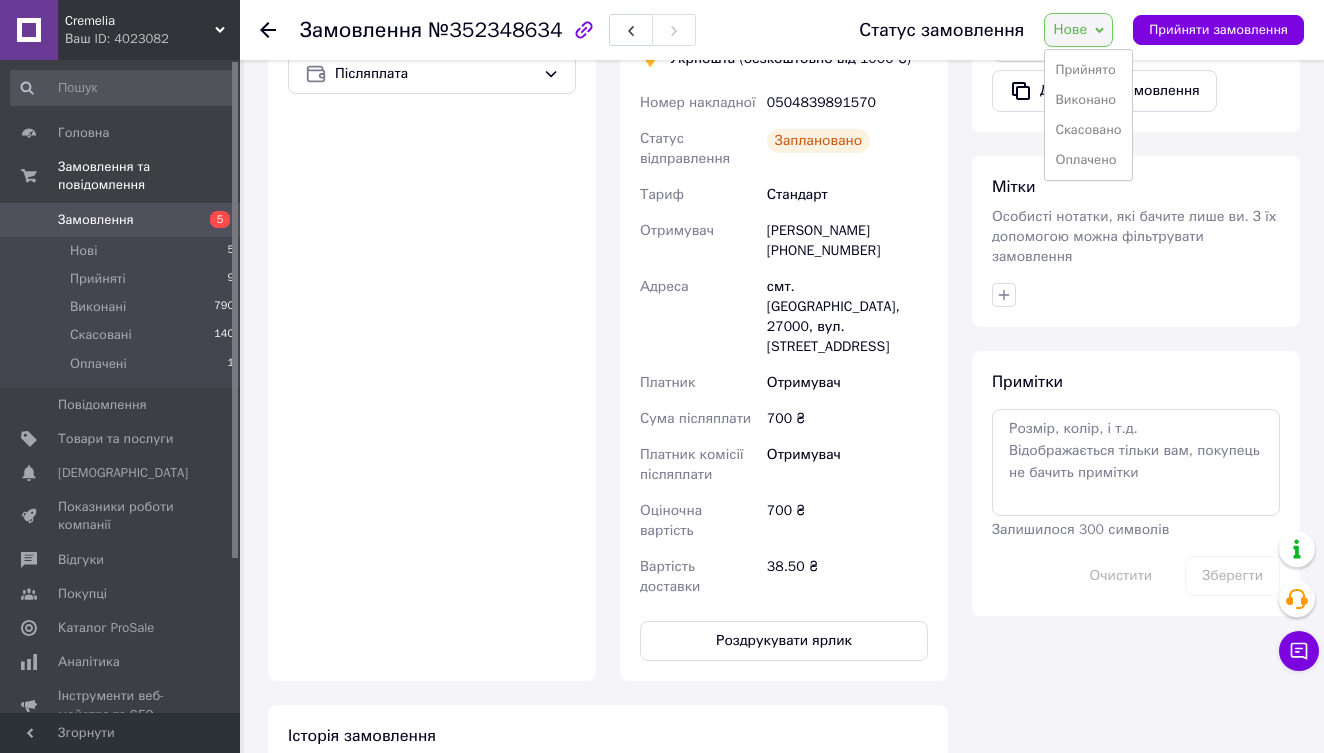 click on "Прийнято" at bounding box center [1088, 70] 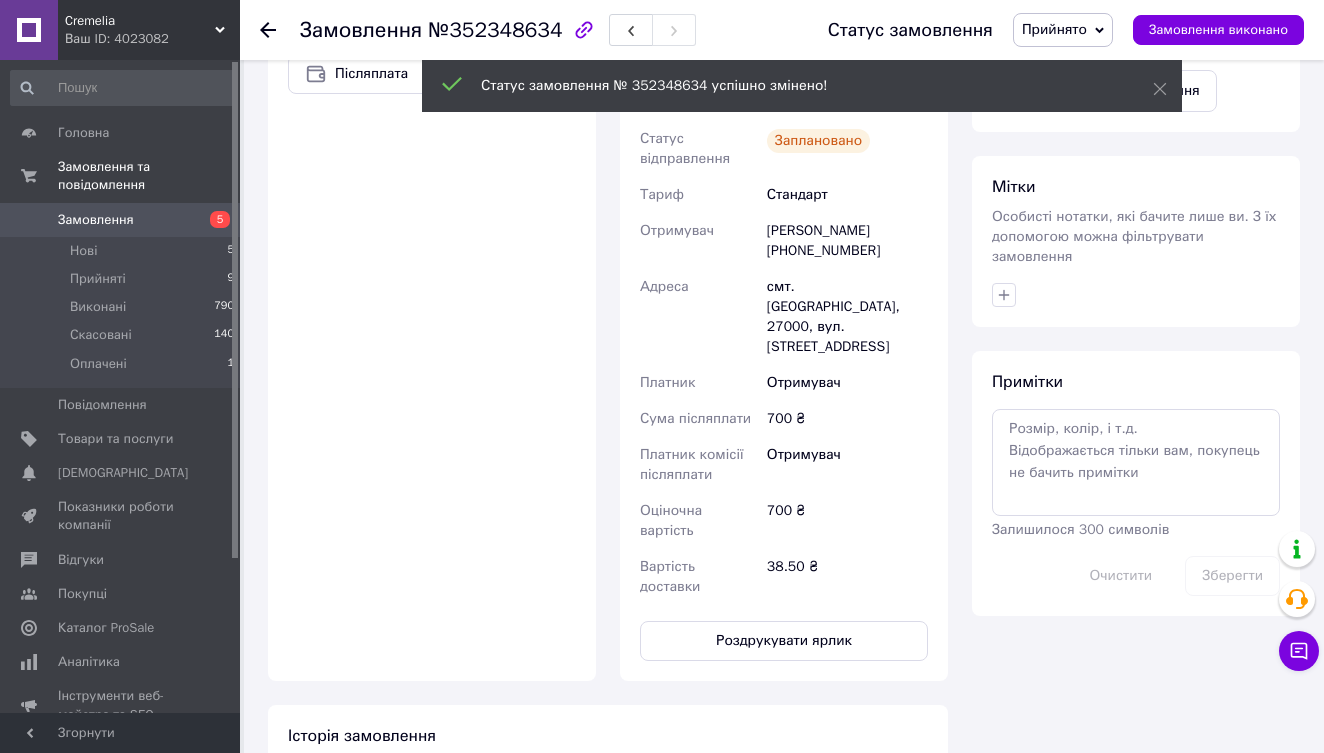 click on "Замовлення" at bounding box center (96, 220) 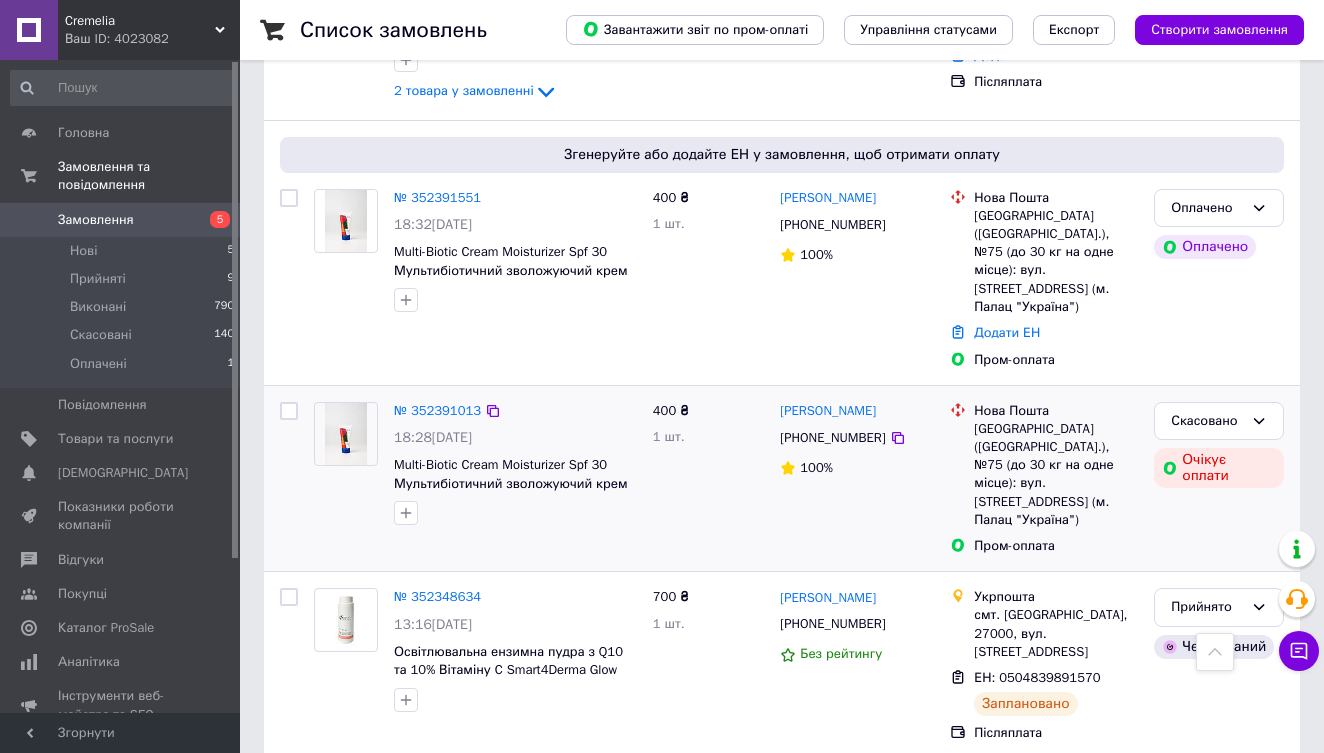 scroll, scrollTop: 819, scrollLeft: 0, axis: vertical 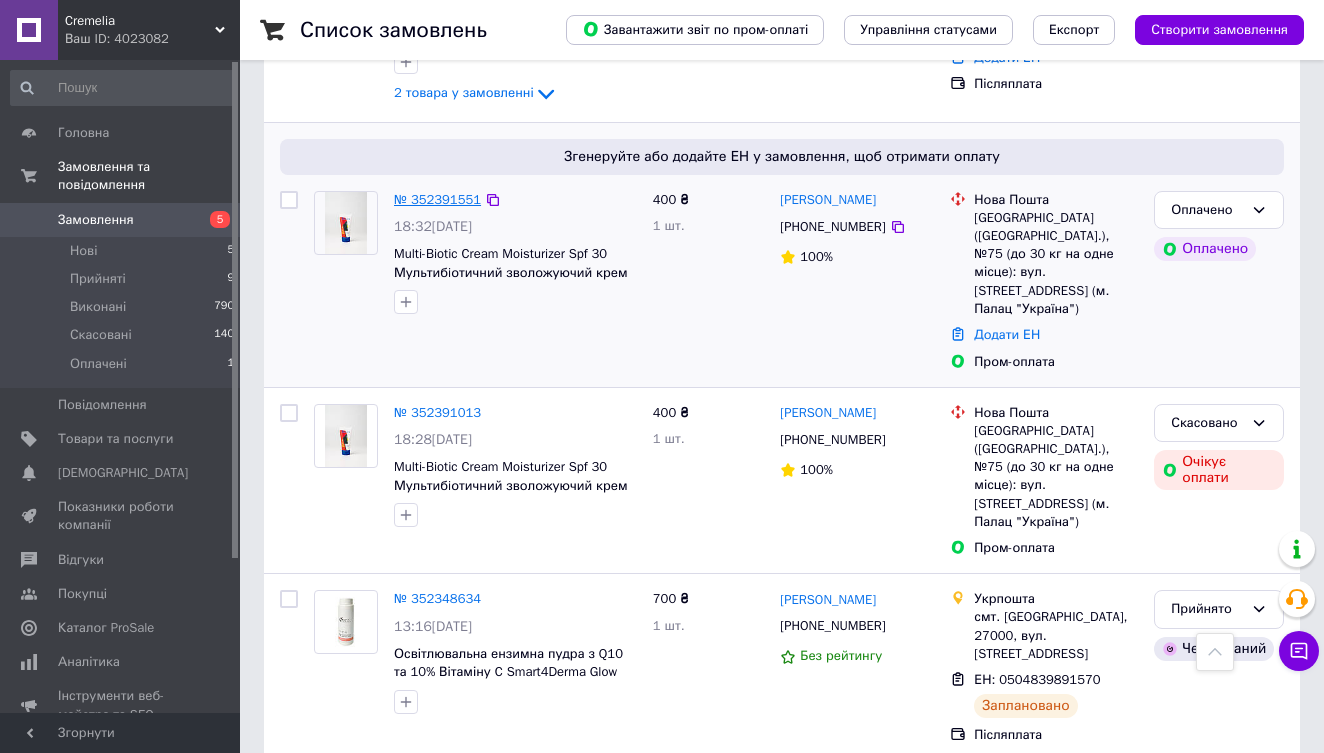 click on "№ 352391551" at bounding box center [437, 199] 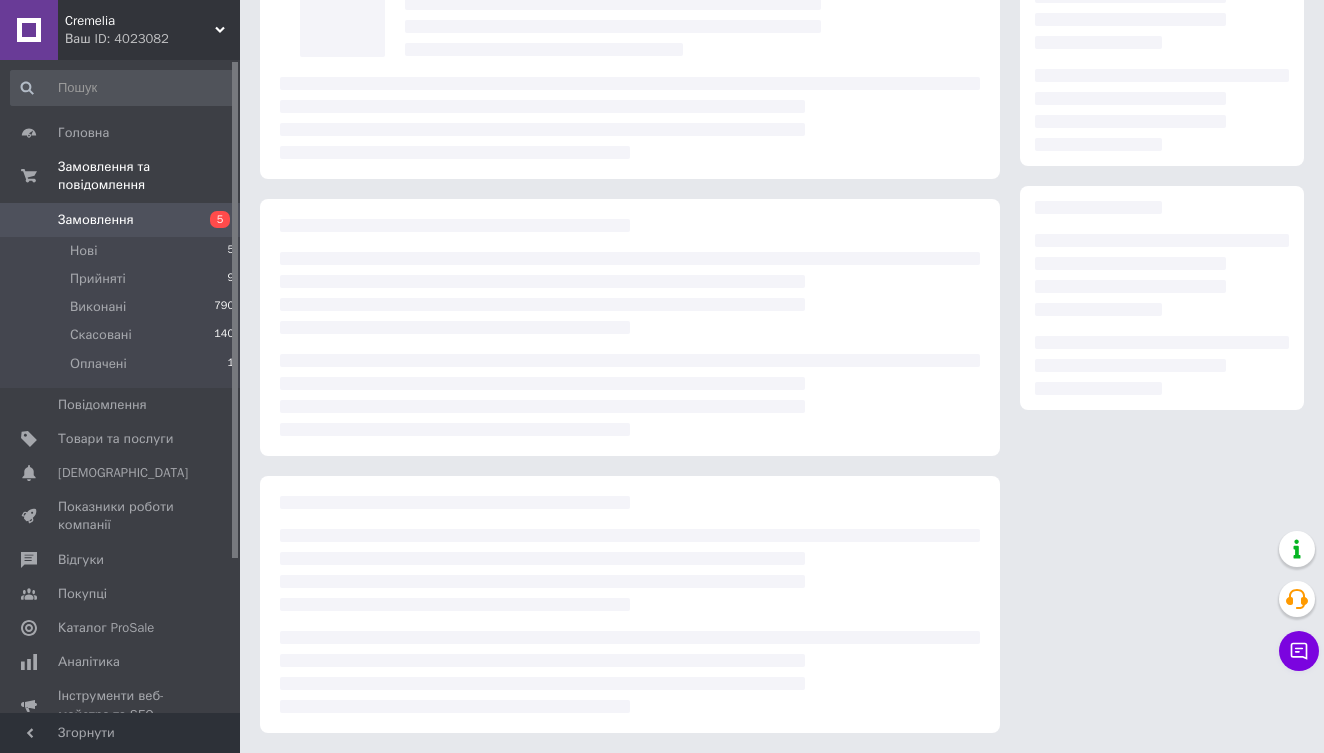 scroll, scrollTop: 168, scrollLeft: 0, axis: vertical 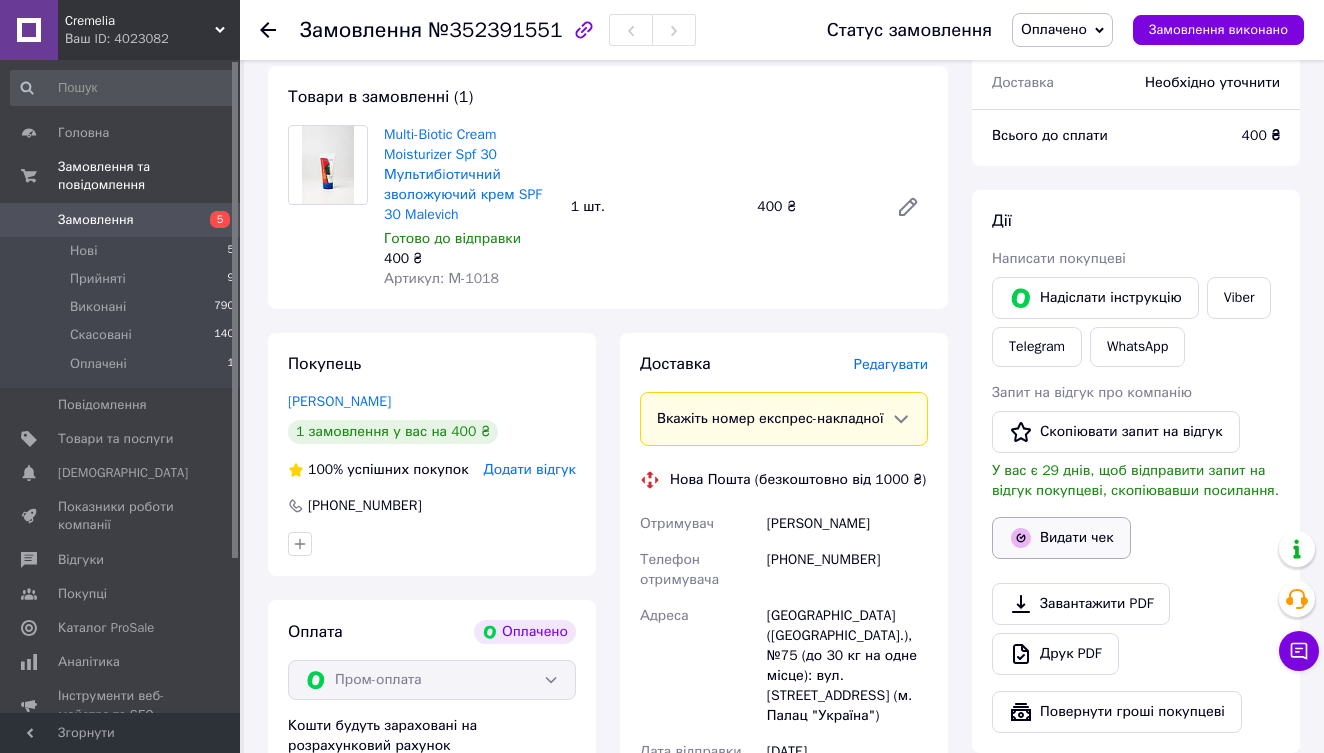 click on "Видати чек" at bounding box center [1061, 538] 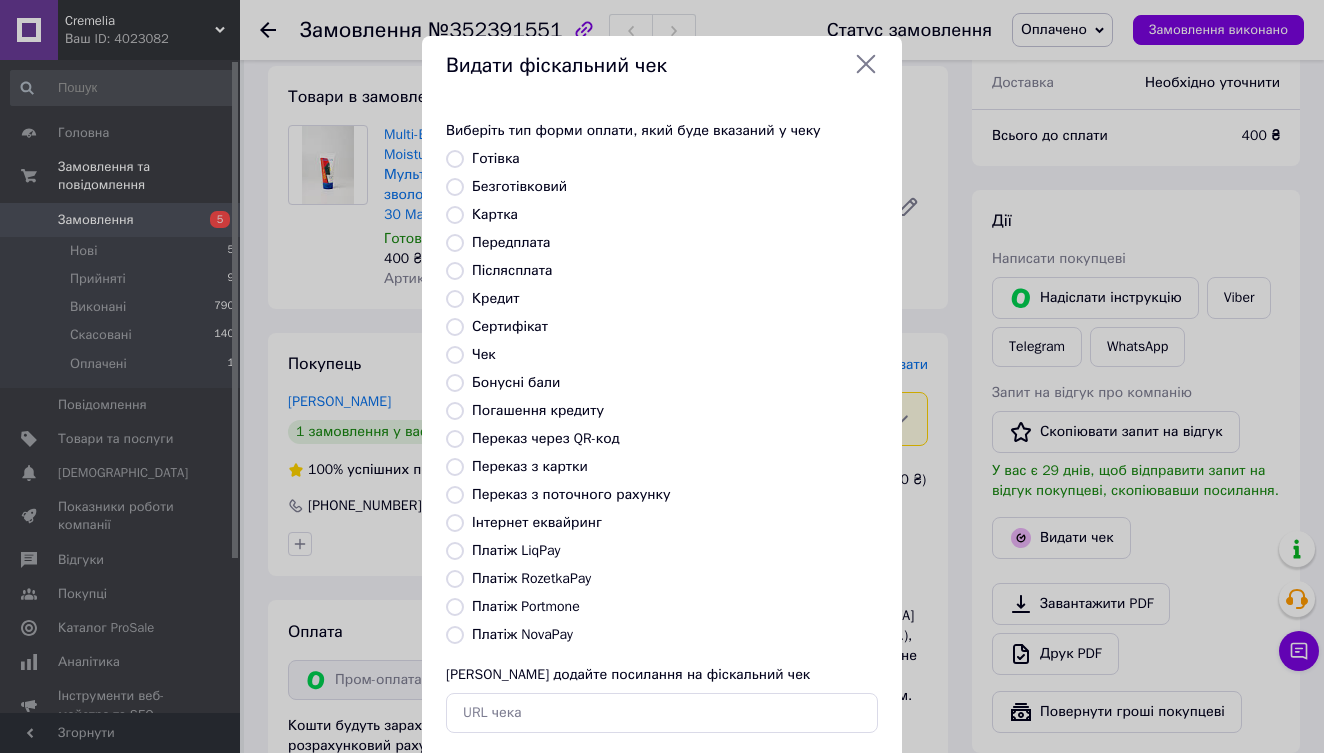 click on "Платіж RozetkaPay" at bounding box center (455, 579) 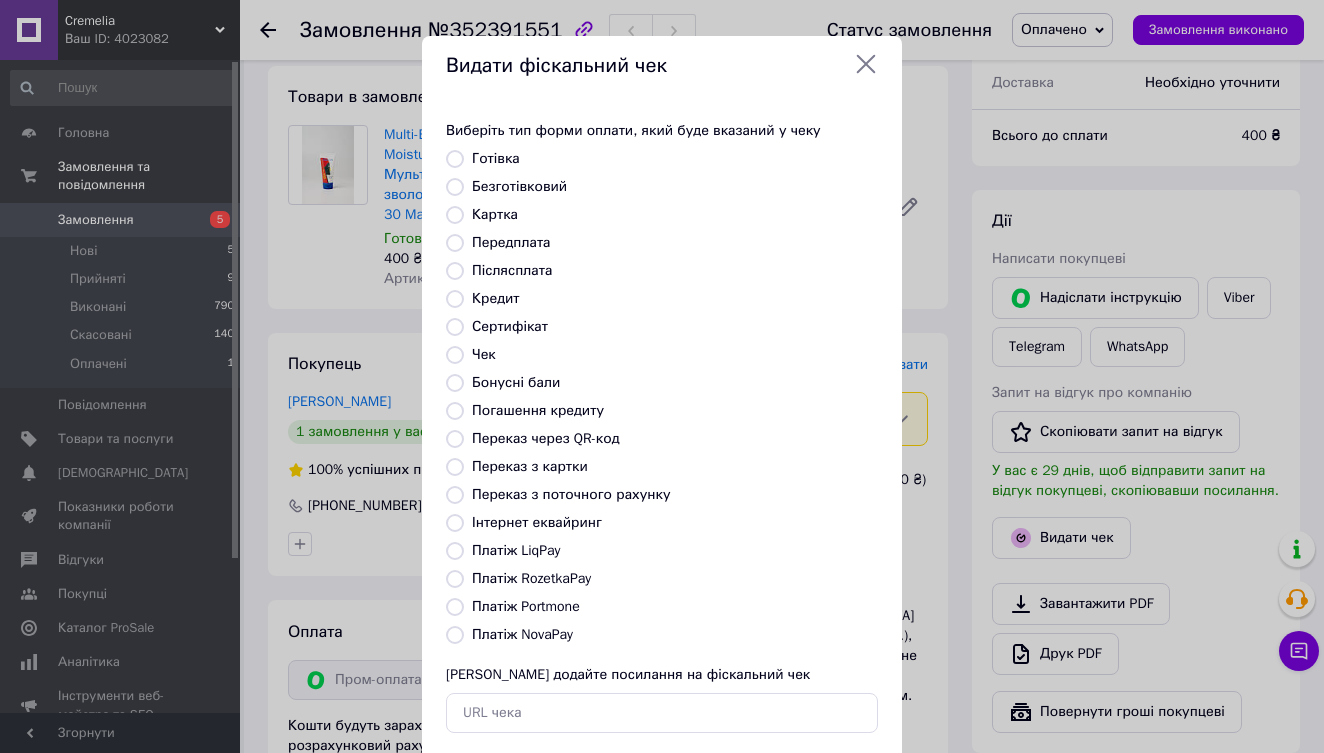 radio on "true" 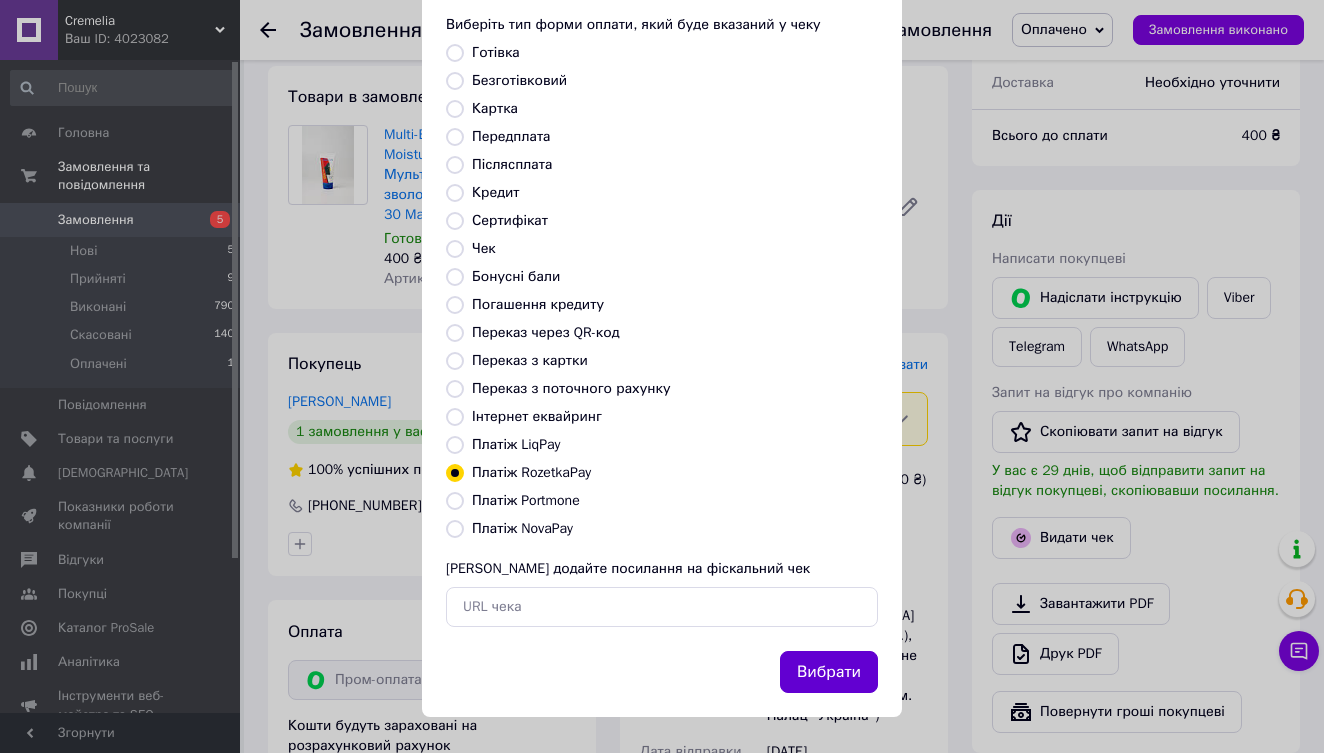 scroll, scrollTop: 105, scrollLeft: 0, axis: vertical 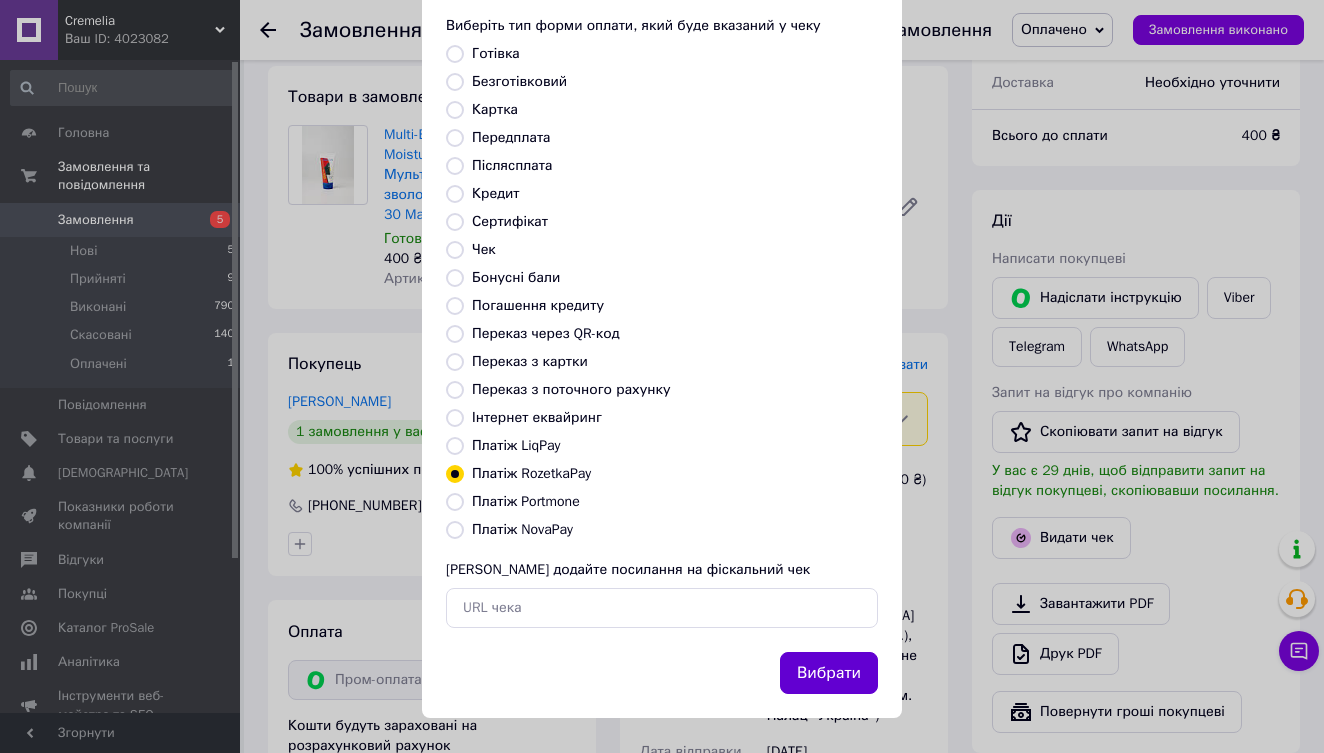 click on "Вибрати" at bounding box center [829, 673] 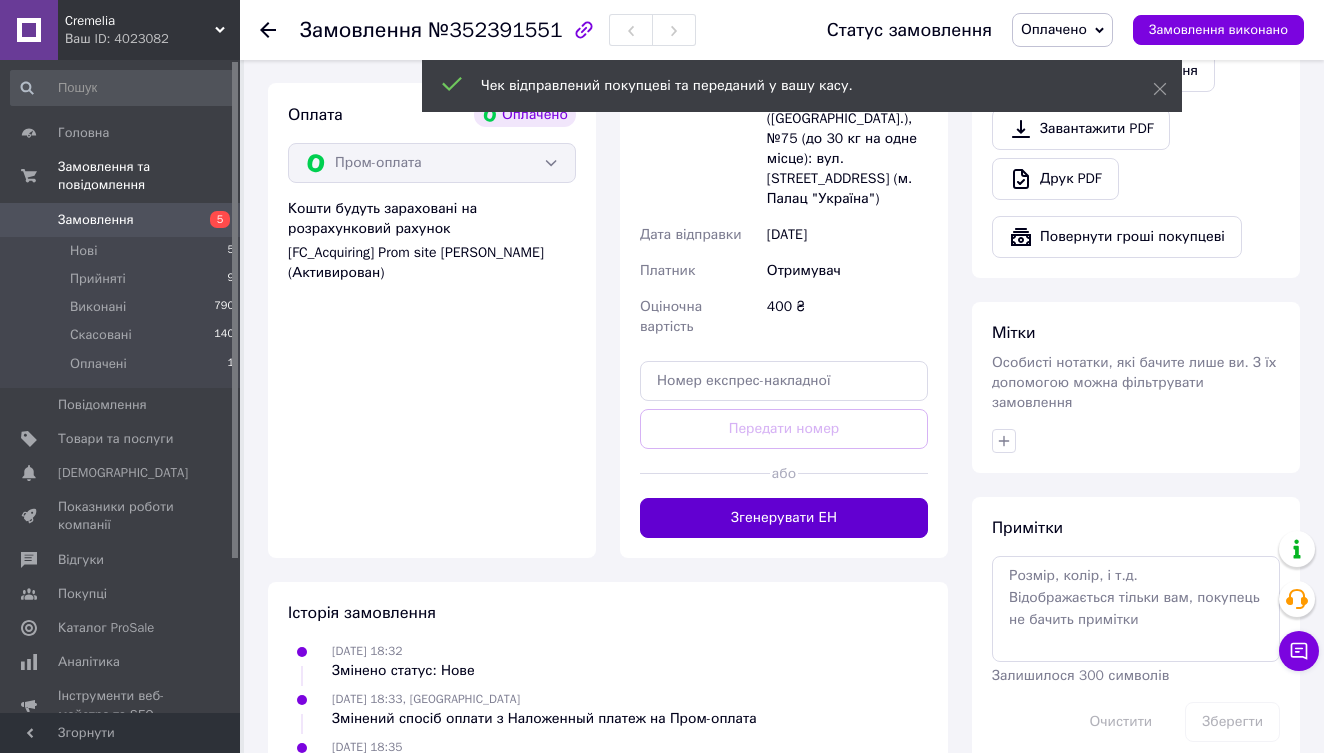 click on "Згенерувати ЕН" at bounding box center [784, 518] 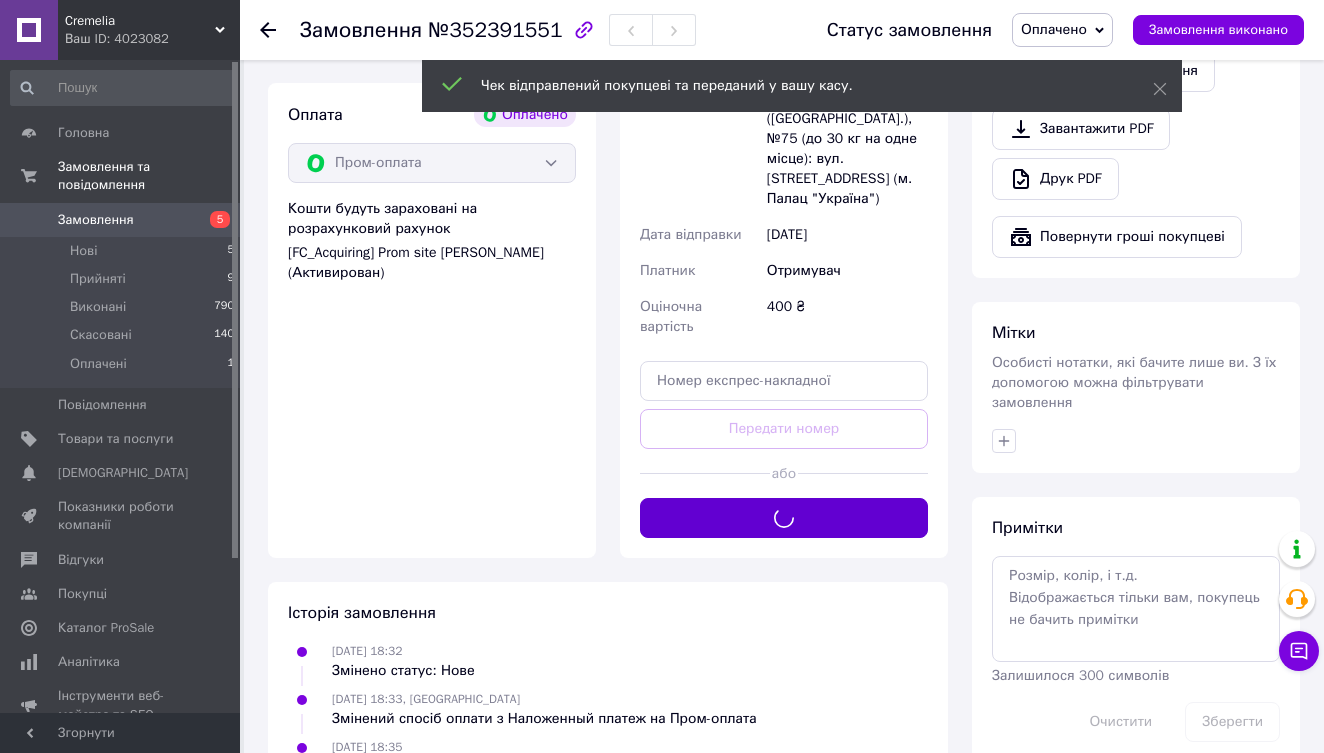 scroll, scrollTop: 685, scrollLeft: 0, axis: vertical 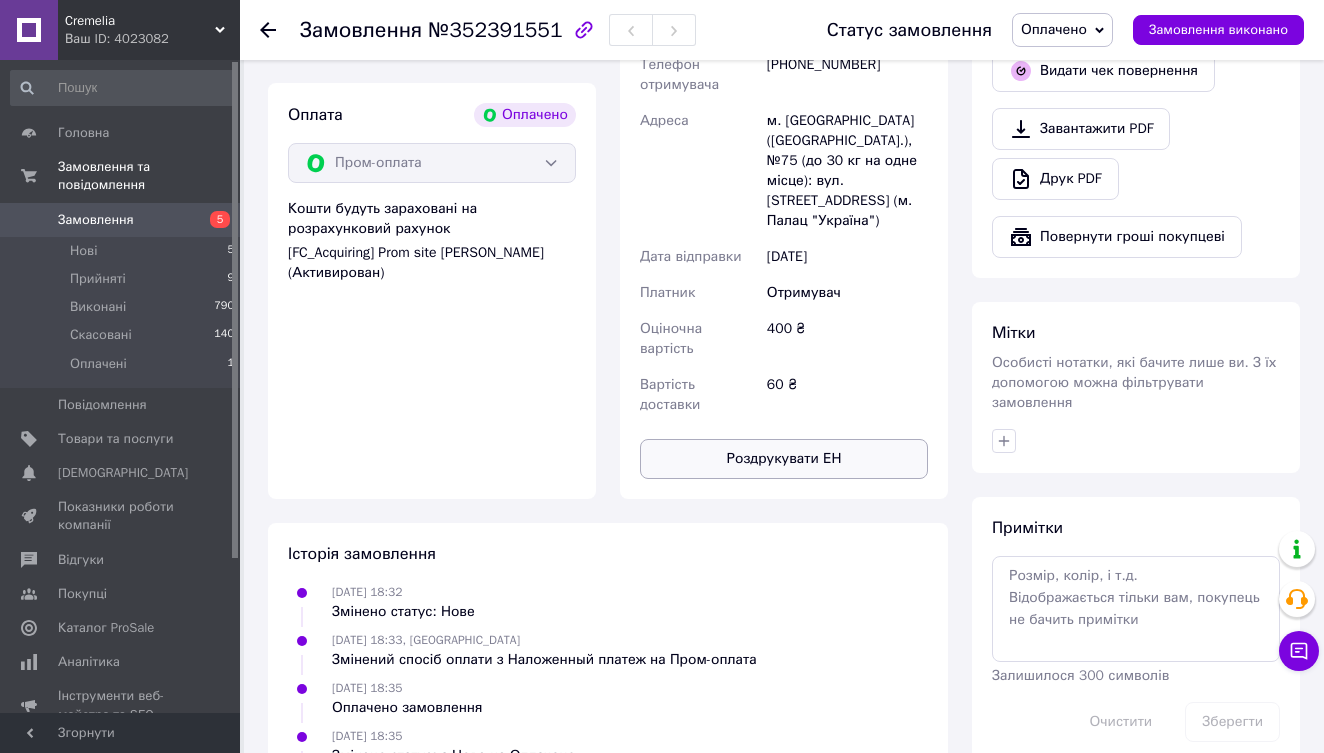 click on "Роздрукувати ЕН" at bounding box center [784, 459] 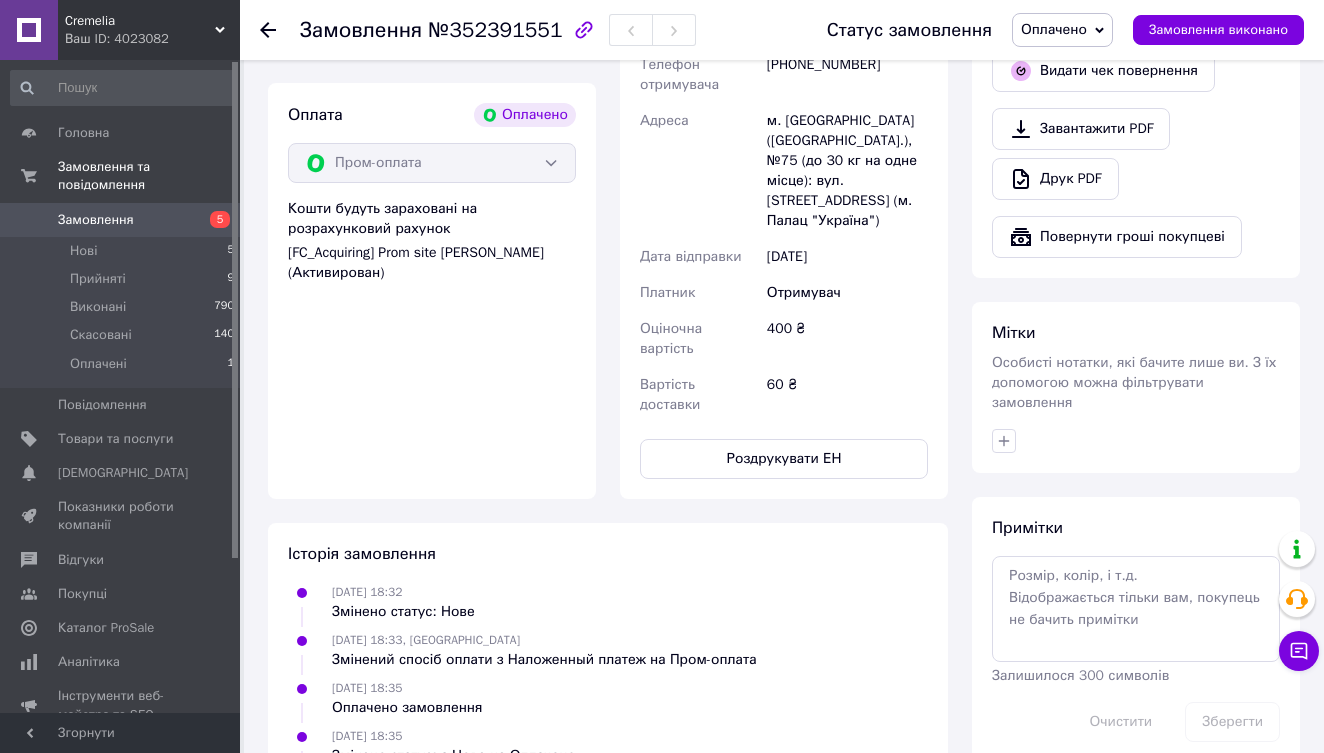 click on "Оплачено" at bounding box center [1054, 29] 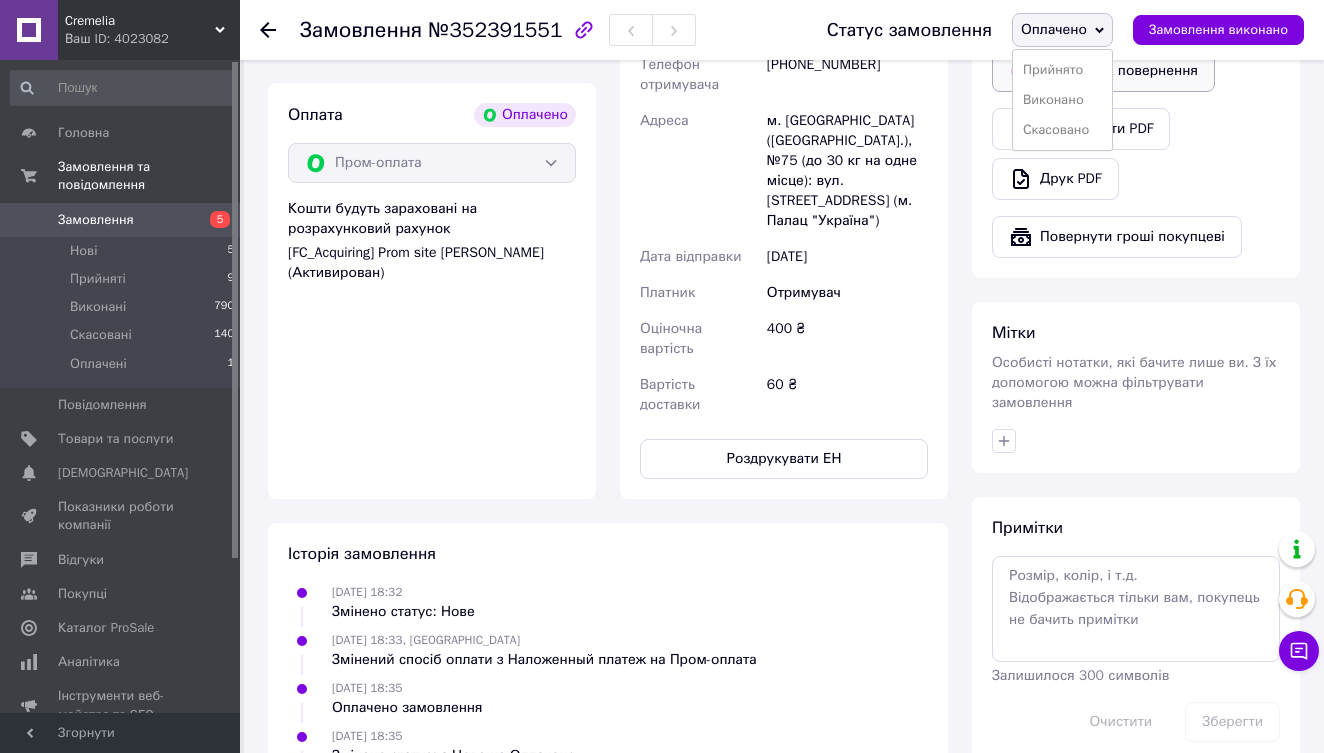 click on "Прийнято" at bounding box center (1062, 70) 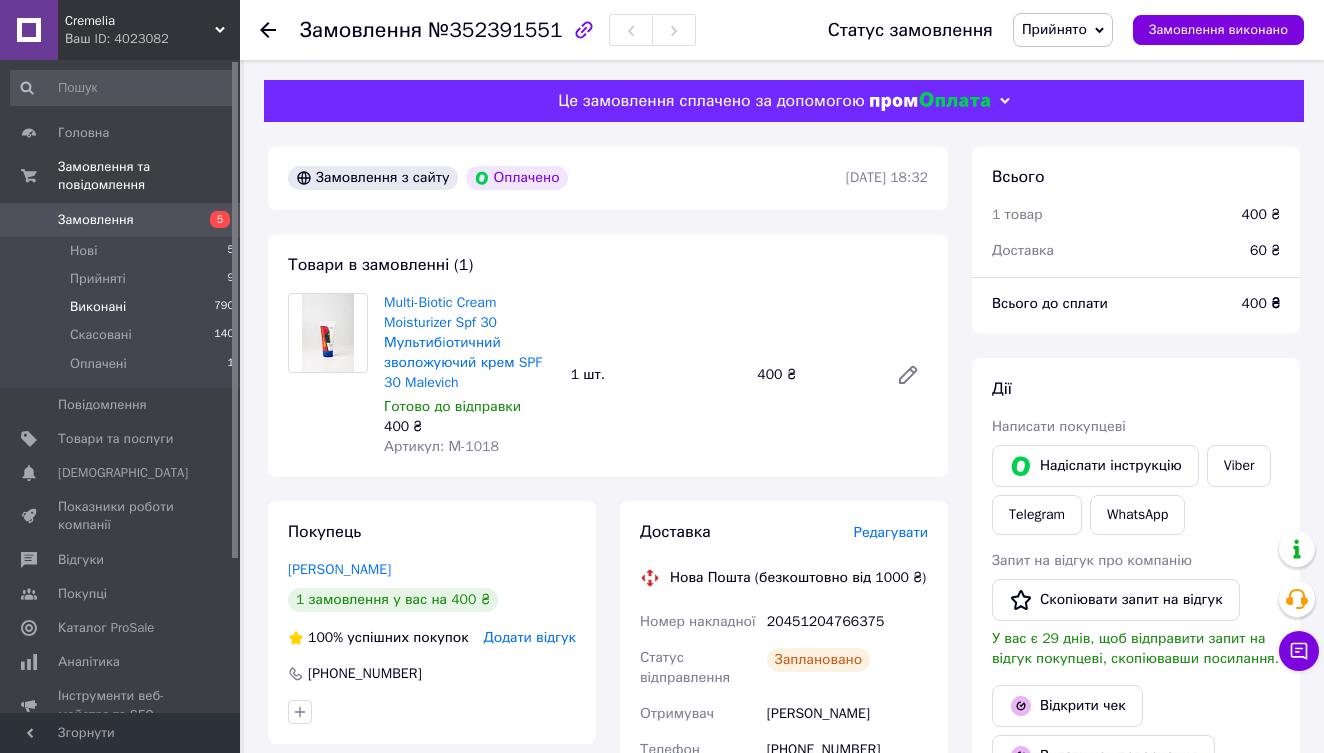 scroll, scrollTop: 0, scrollLeft: 0, axis: both 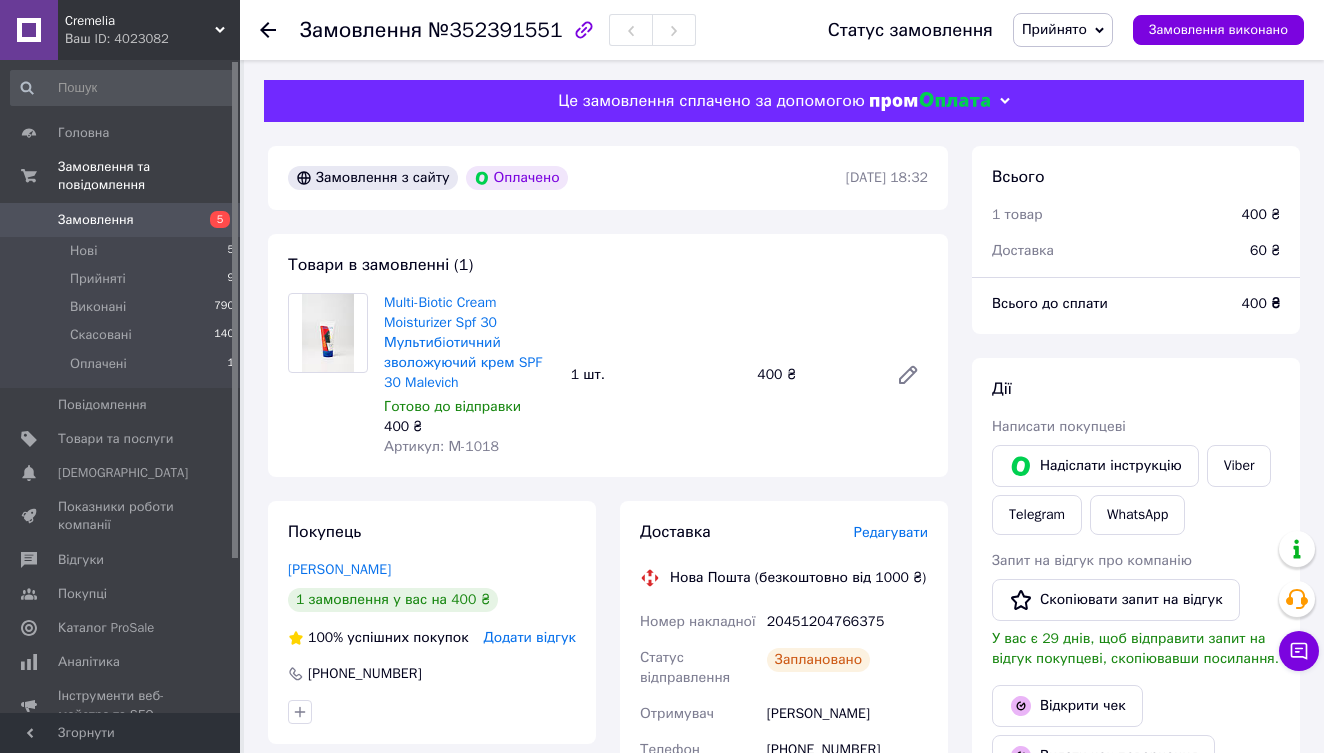 click on "Замовлення" at bounding box center [121, 220] 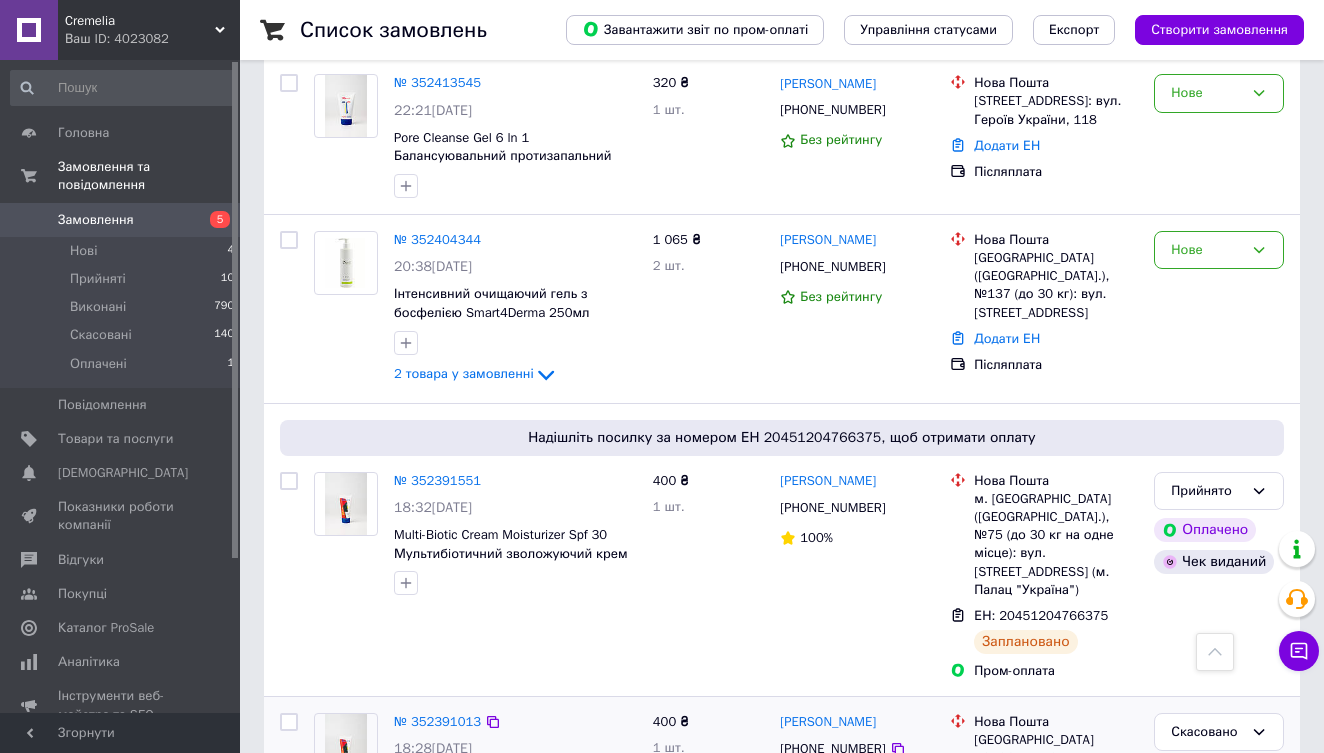scroll, scrollTop: 501, scrollLeft: 0, axis: vertical 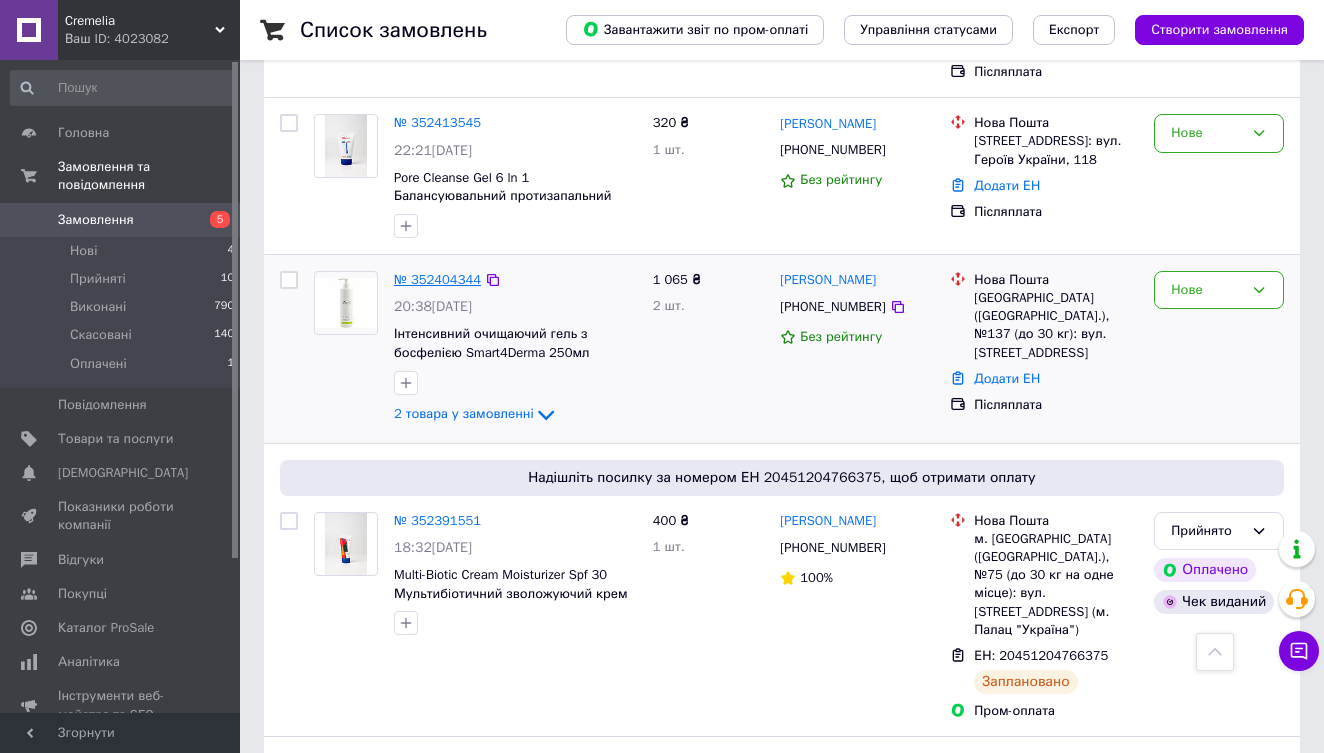 click on "№ 352404344" at bounding box center [437, 279] 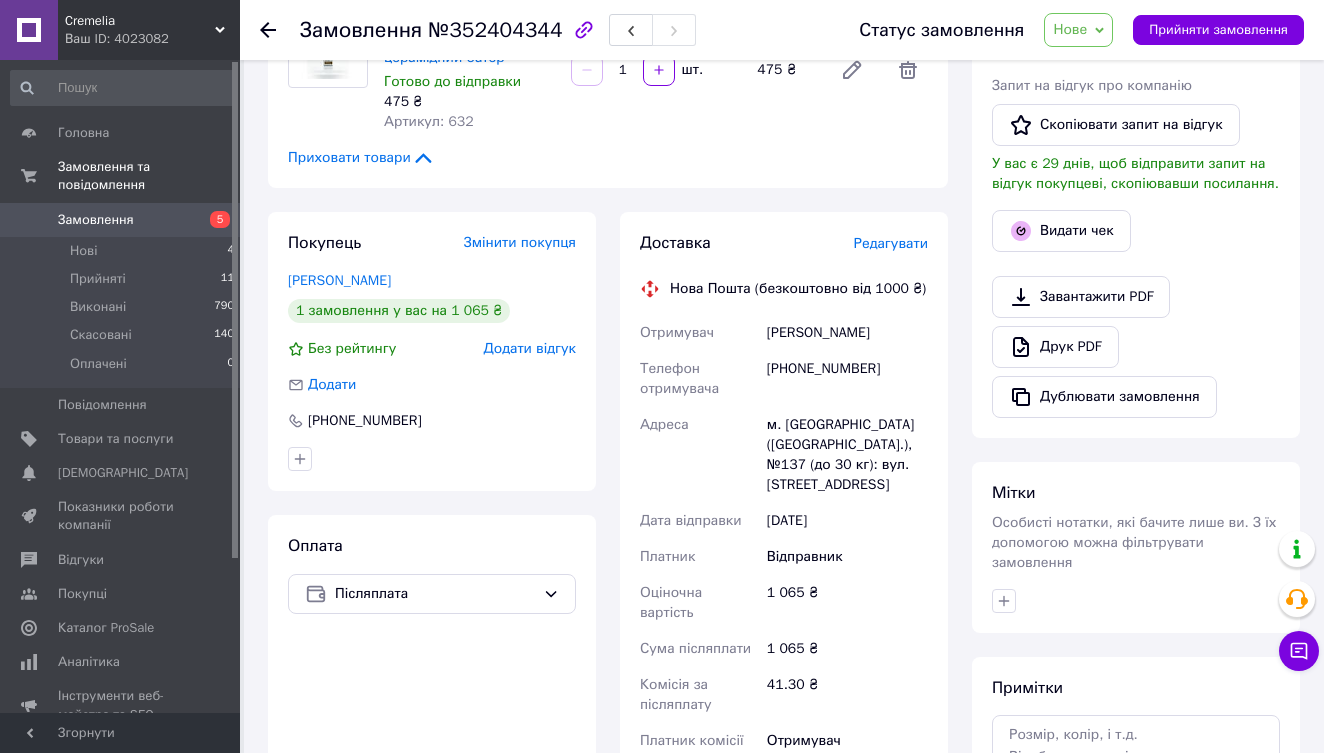 scroll, scrollTop: 361, scrollLeft: 0, axis: vertical 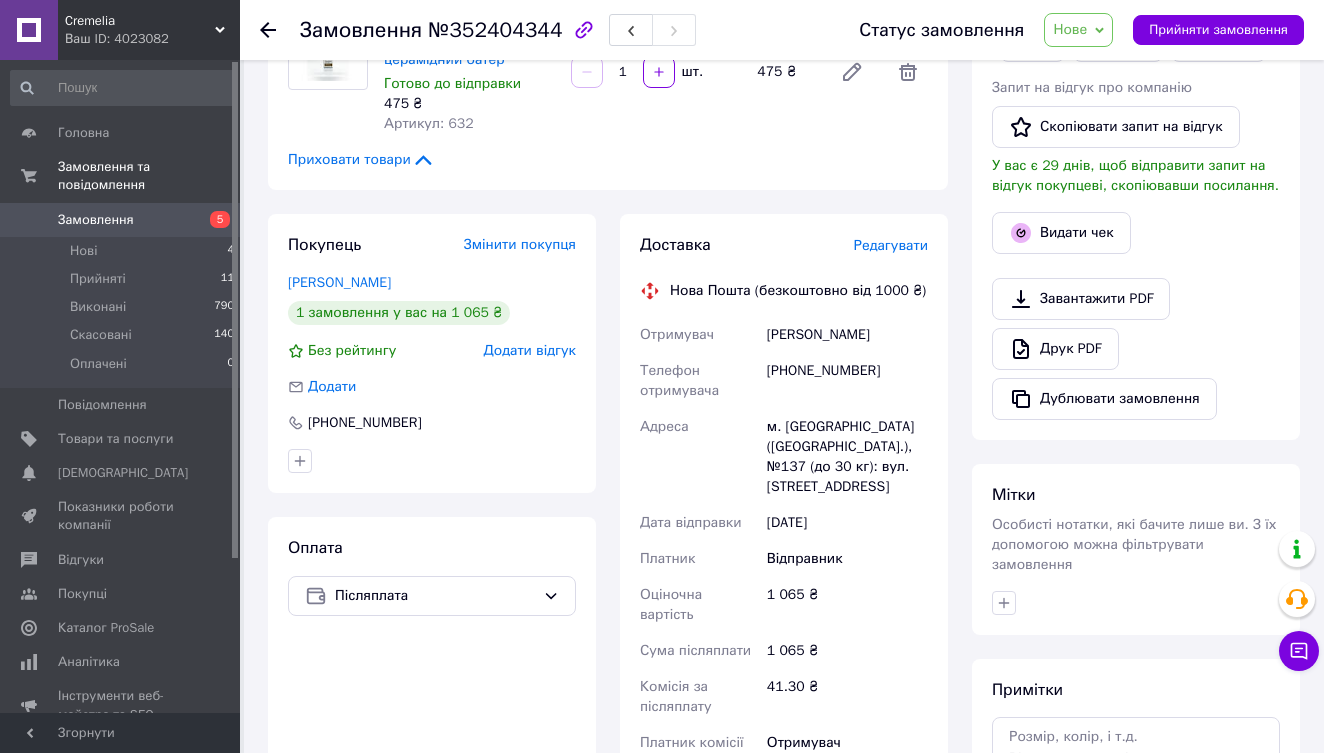 click on "Редагувати" at bounding box center [891, 245] 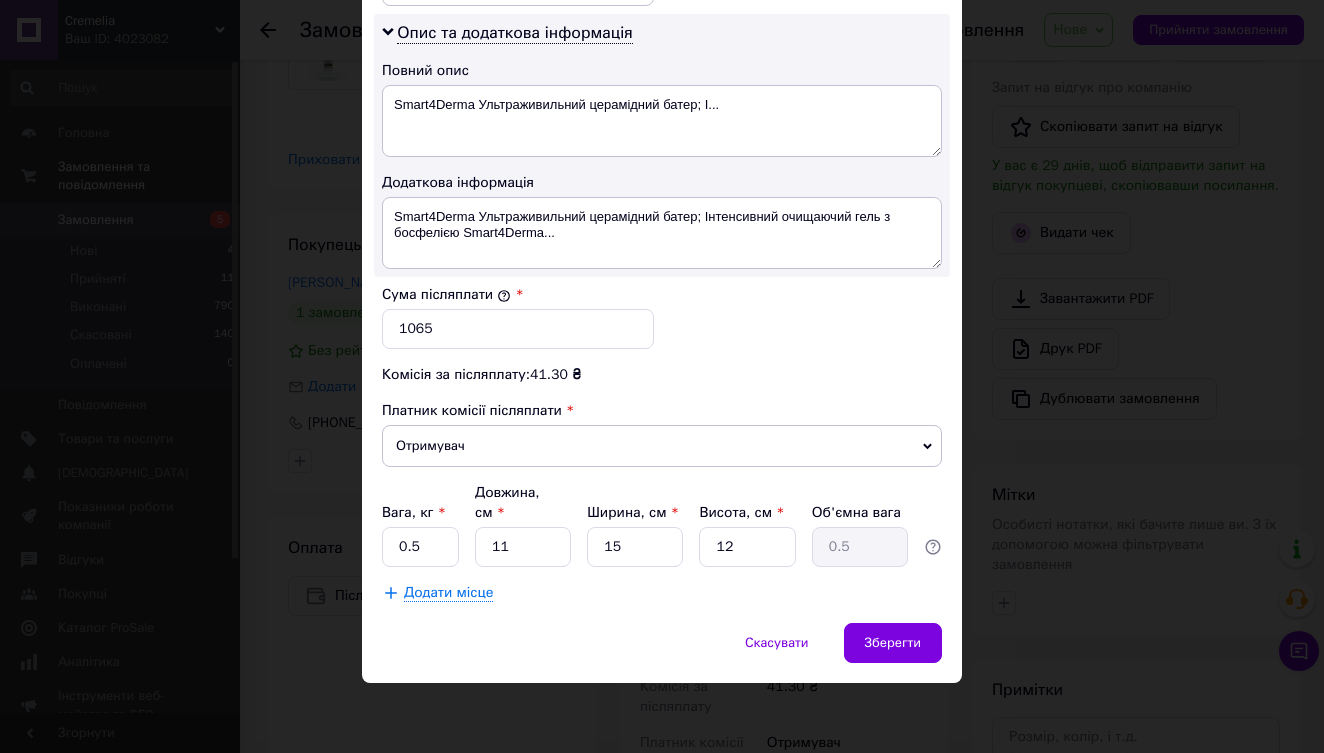 scroll, scrollTop: 1036, scrollLeft: 0, axis: vertical 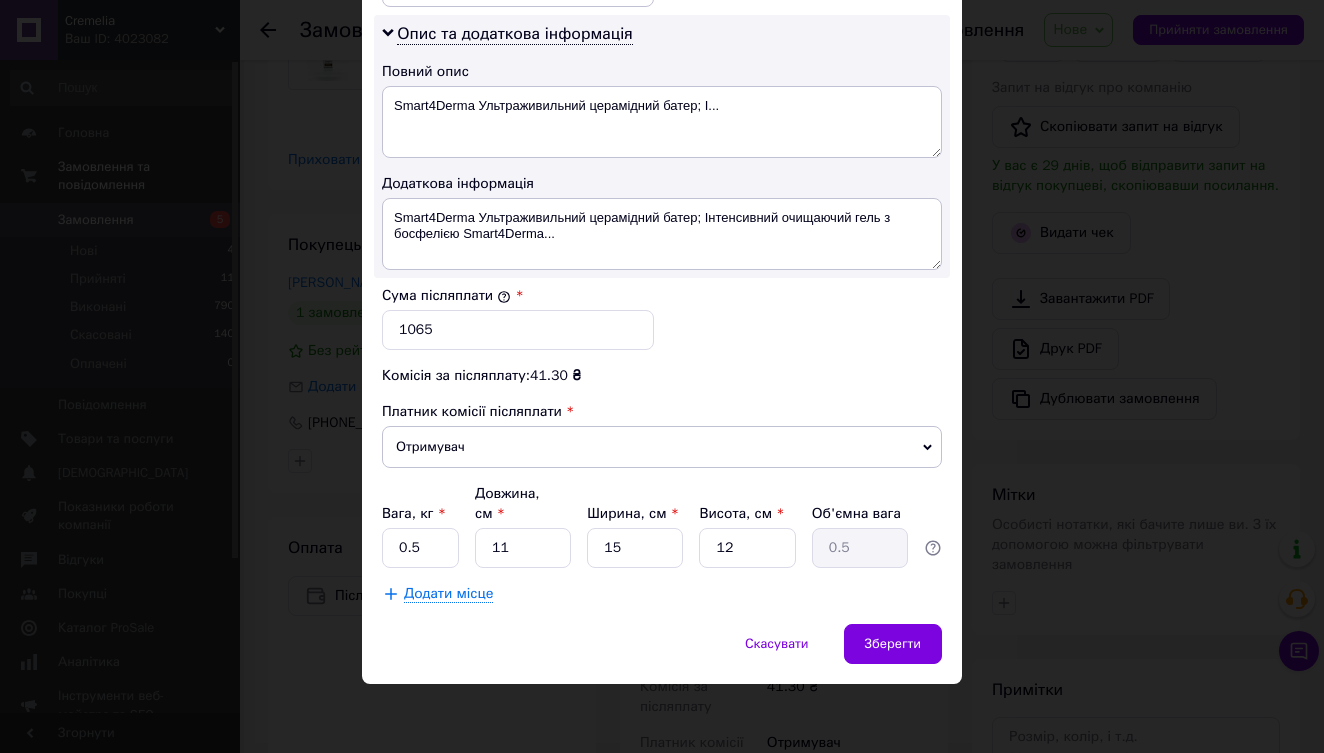 click on "Отримувач" at bounding box center (662, 447) 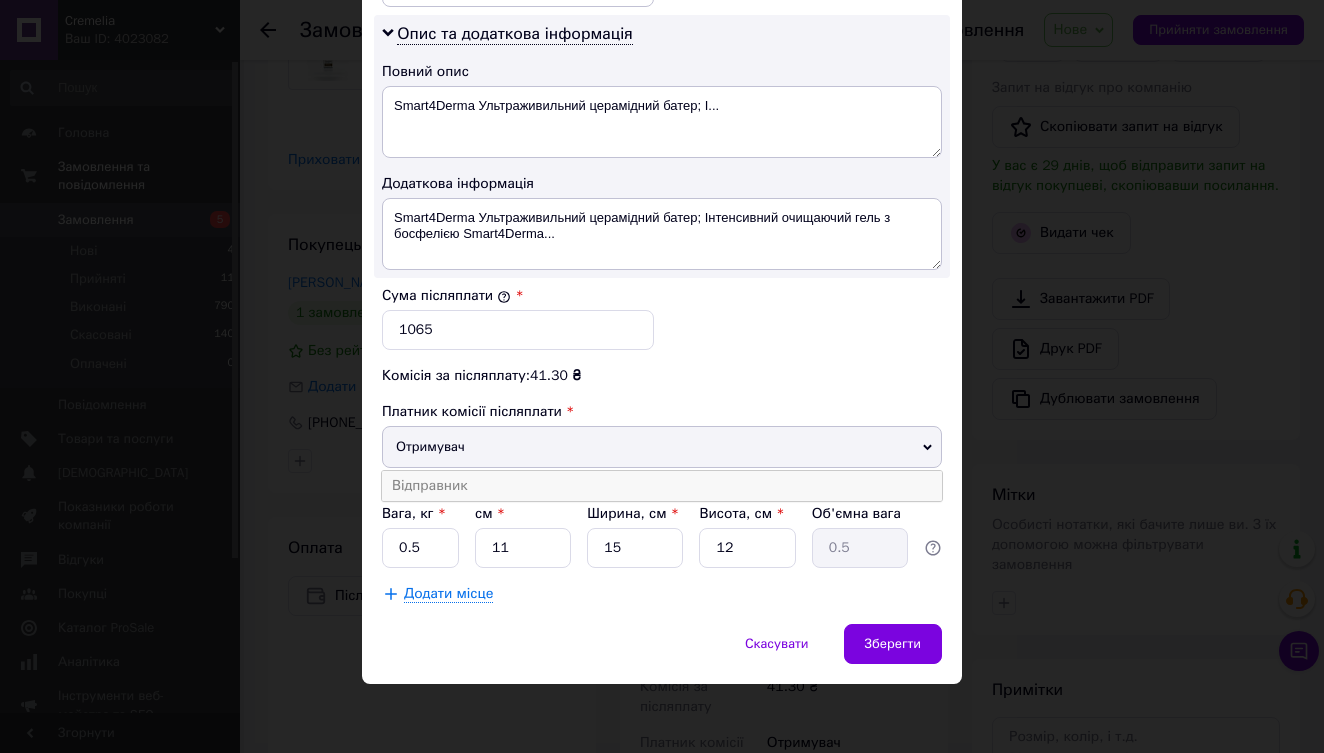 click on "Відправник" at bounding box center [662, 486] 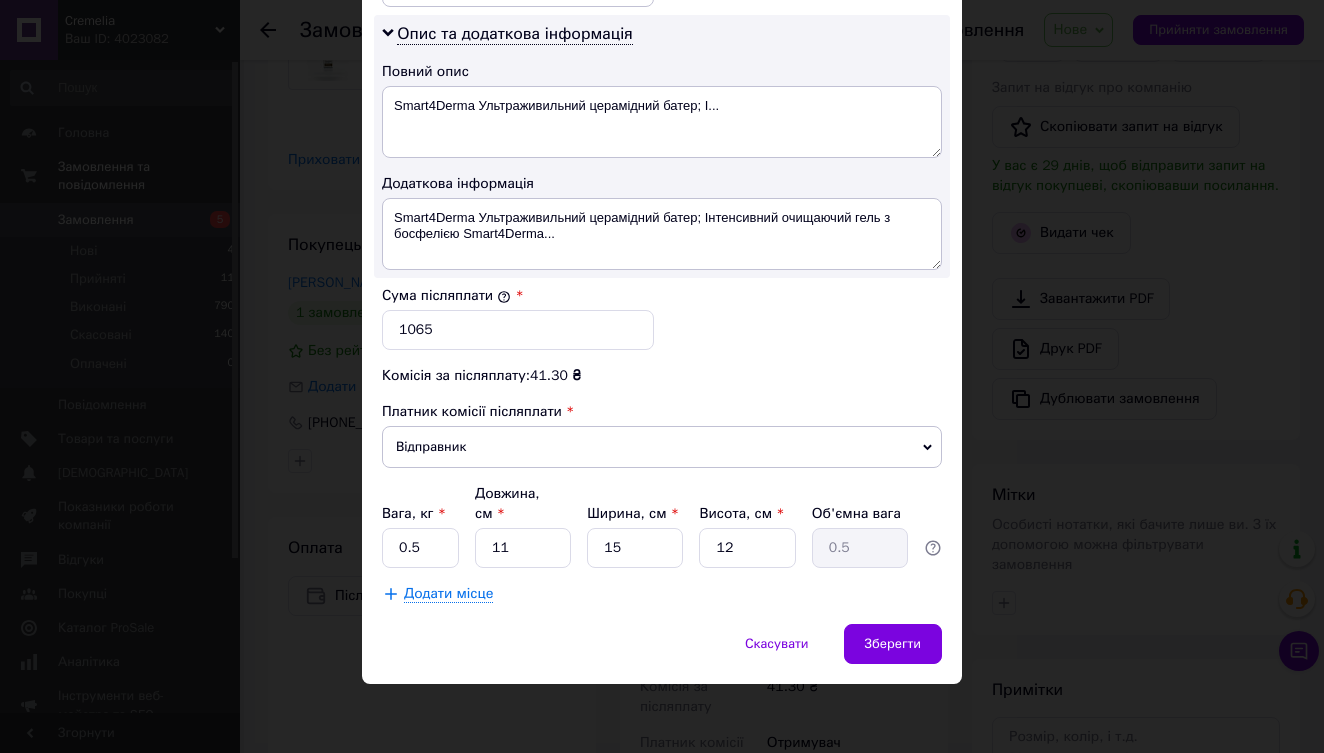 drag, startPoint x: 894, startPoint y: 638, endPoint x: 881, endPoint y: 622, distance: 20.615528 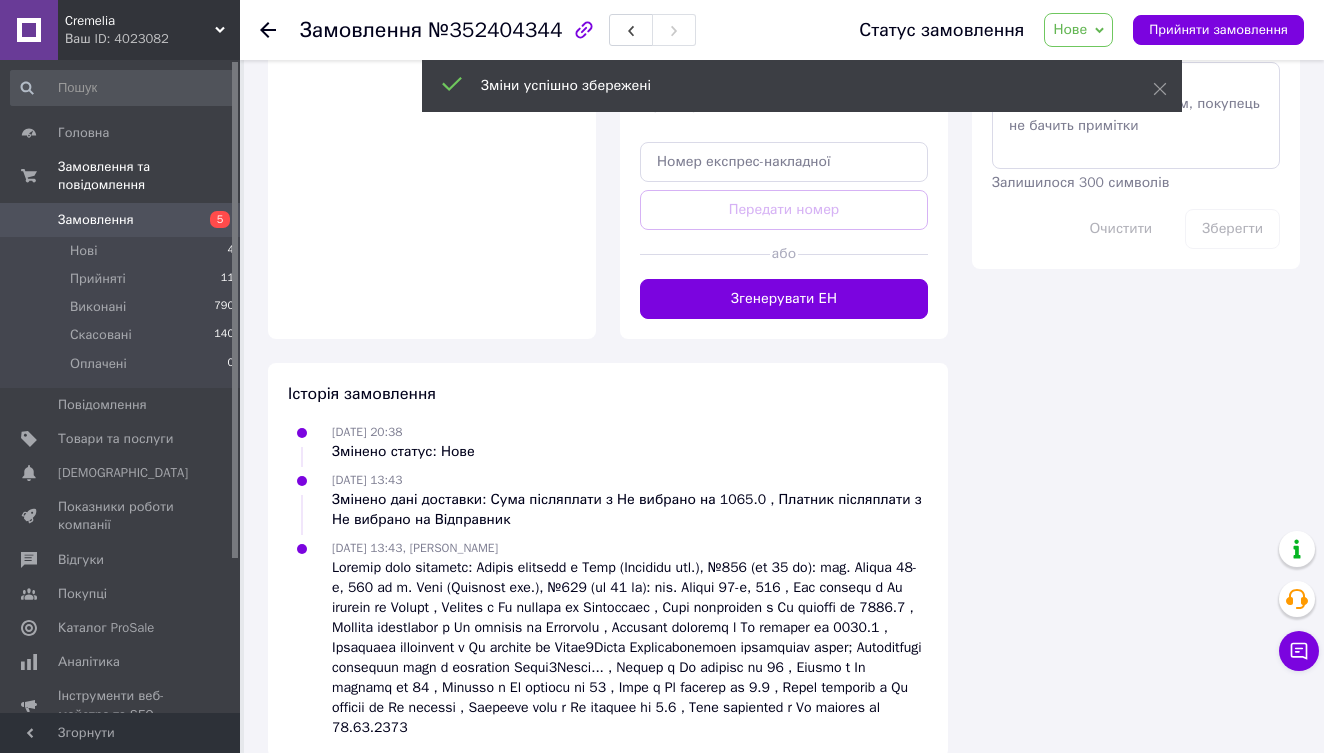 scroll, scrollTop: 1007, scrollLeft: 0, axis: vertical 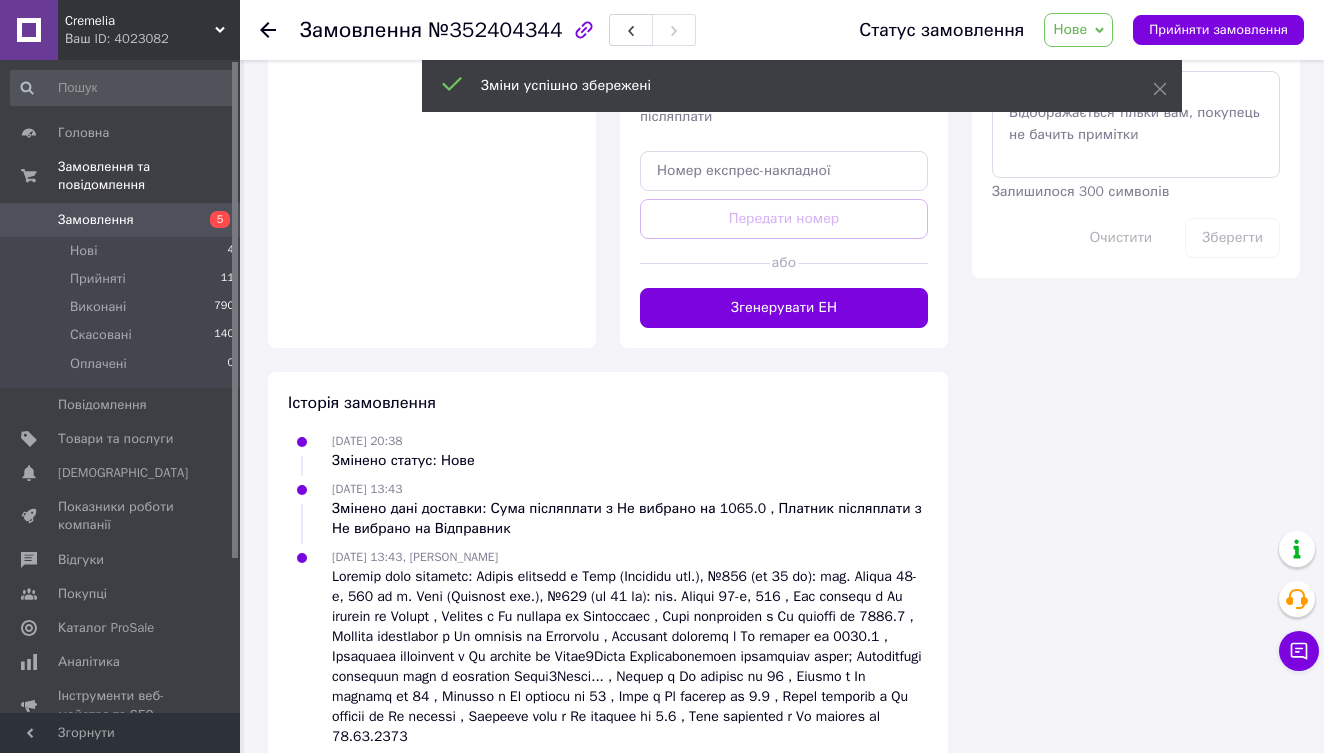 click on "Згенерувати ЕН" at bounding box center (784, 308) 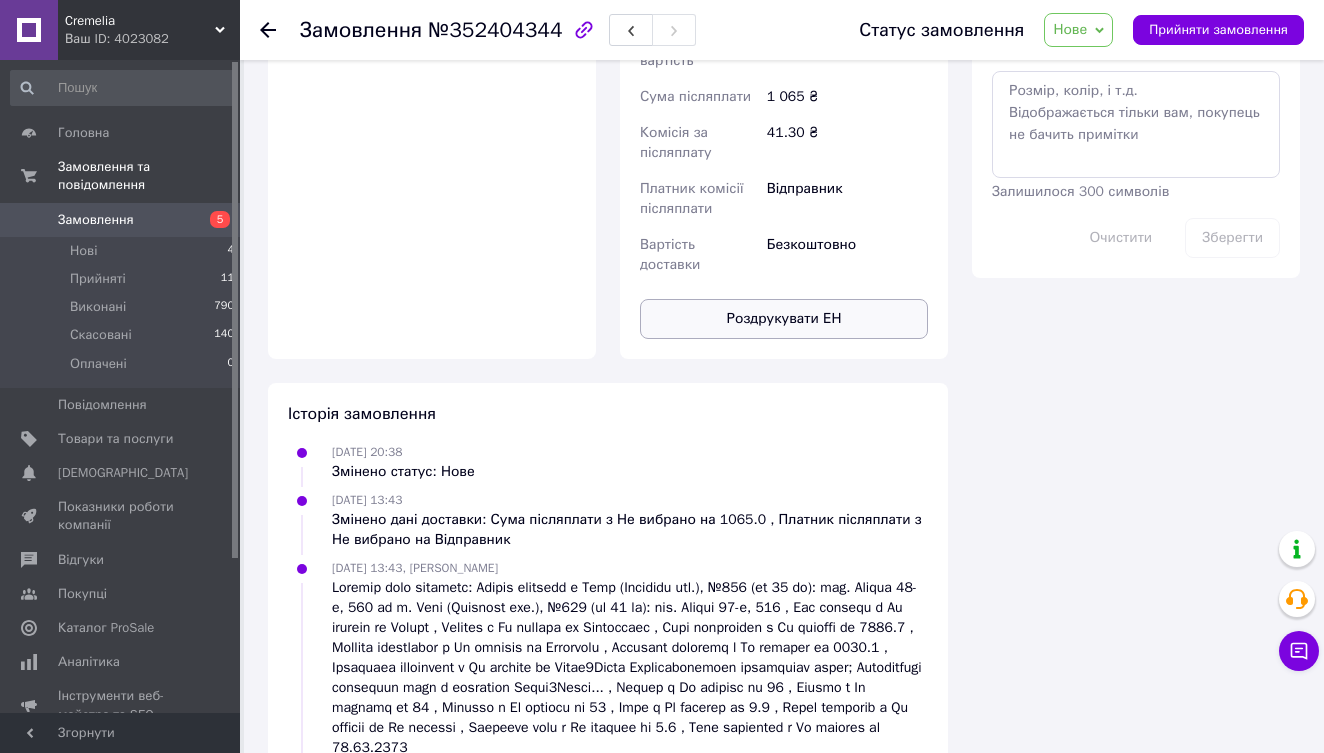 scroll, scrollTop: 1007, scrollLeft: 1, axis: both 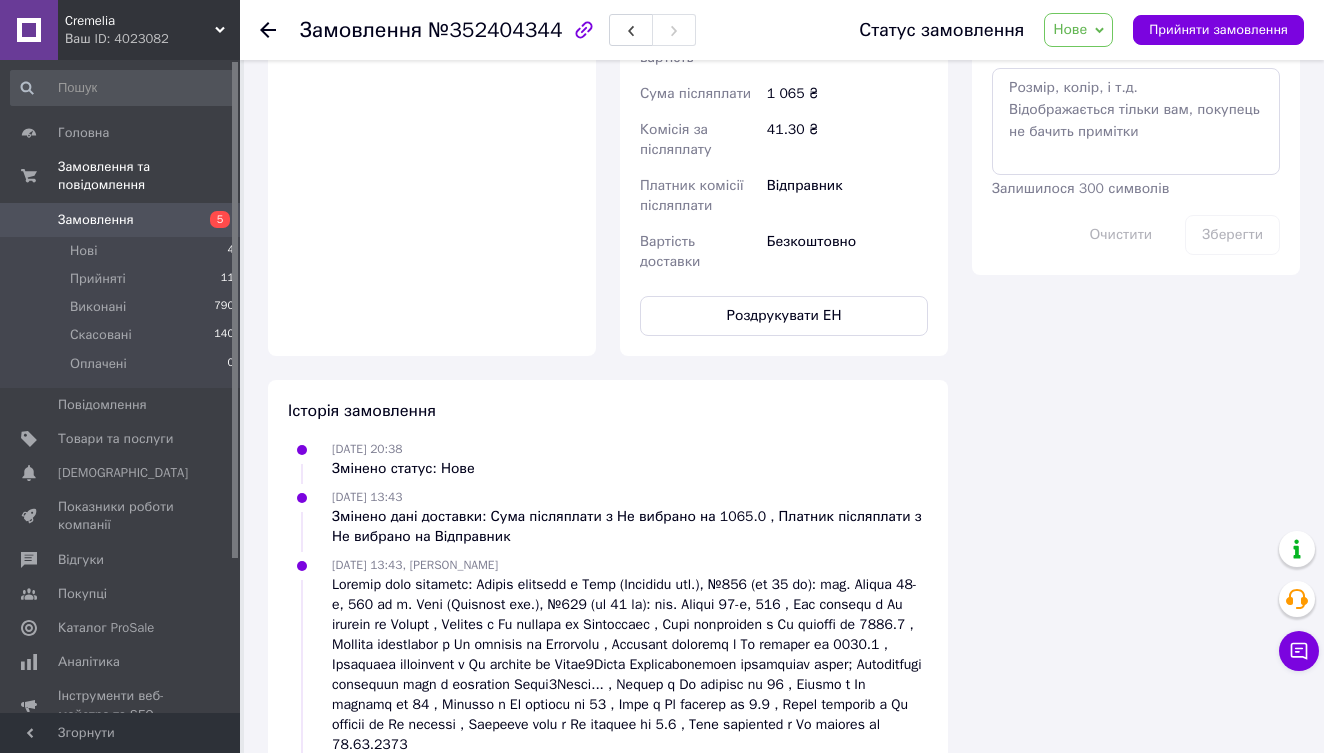 click on "Нове" at bounding box center [1070, 29] 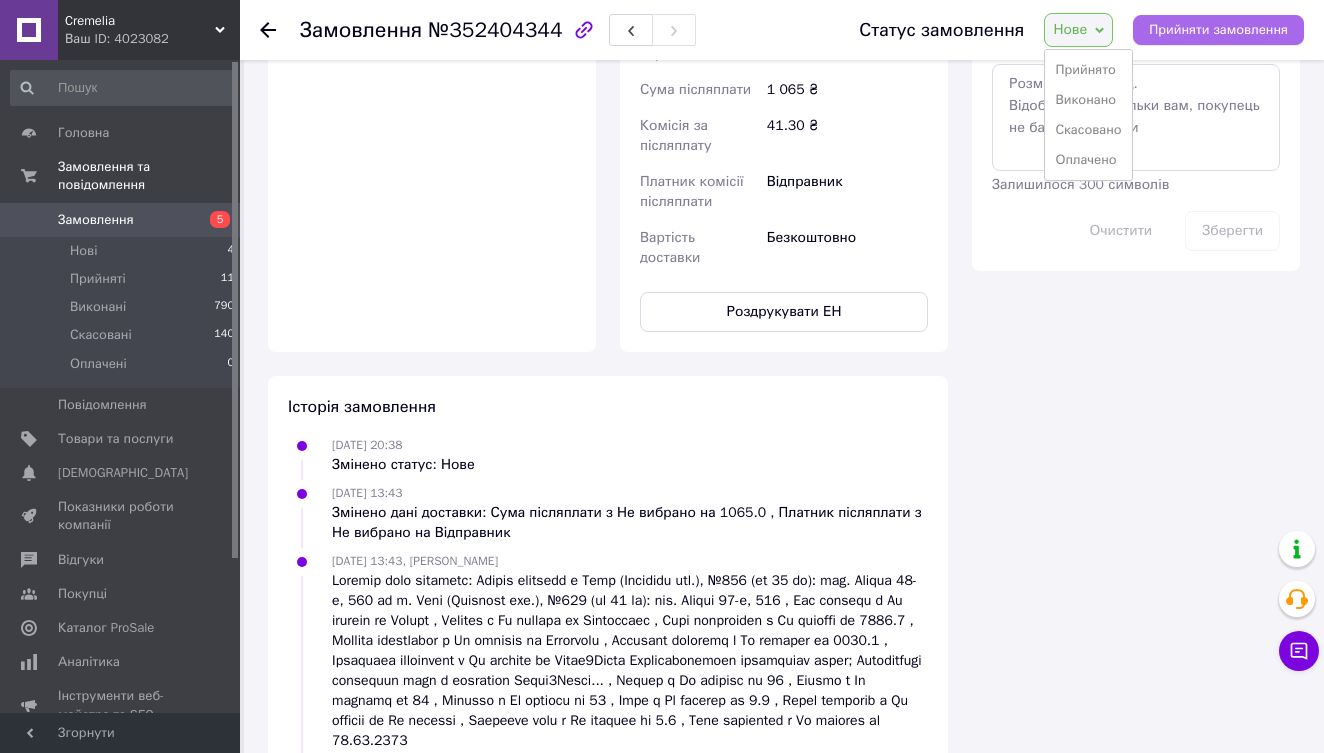 drag, startPoint x: 1073, startPoint y: 64, endPoint x: 1136, endPoint y: 25, distance: 74.094536 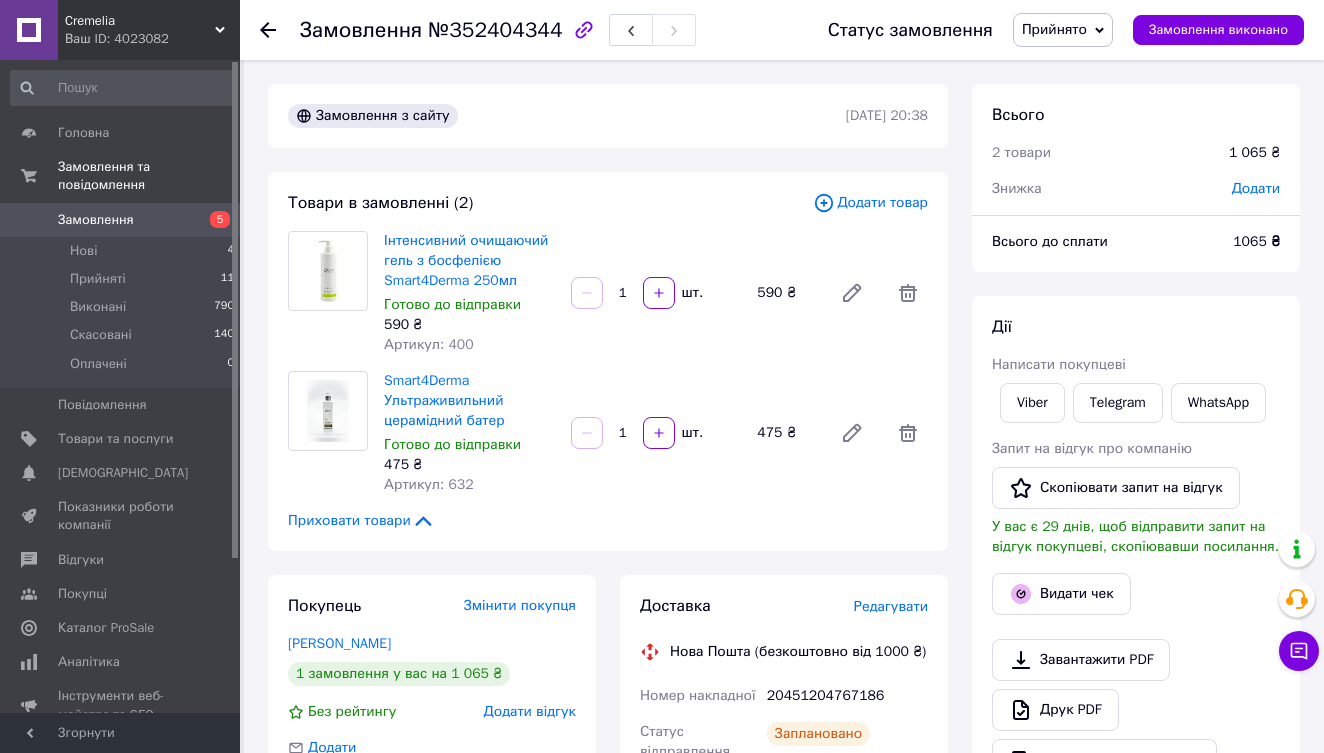 scroll, scrollTop: 0, scrollLeft: 0, axis: both 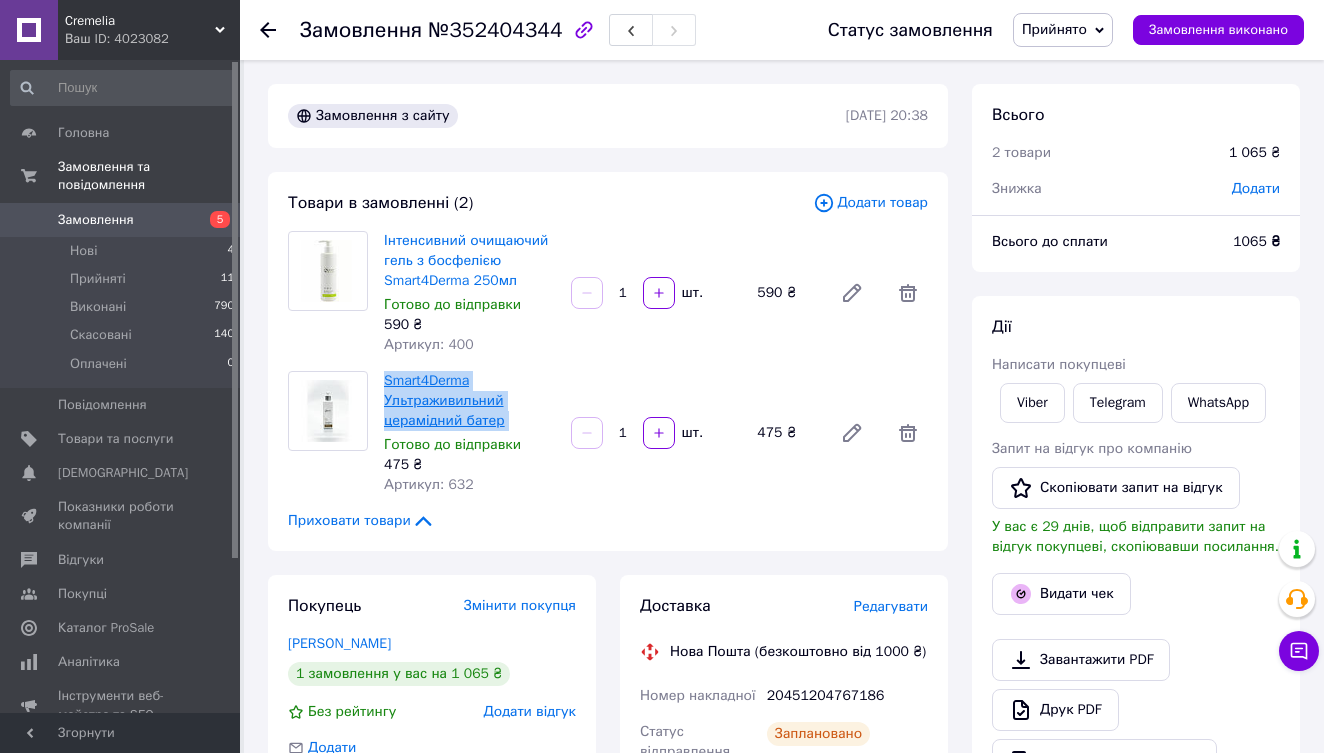 drag, startPoint x: 462, startPoint y: 430, endPoint x: 388, endPoint y: 382, distance: 88.20431 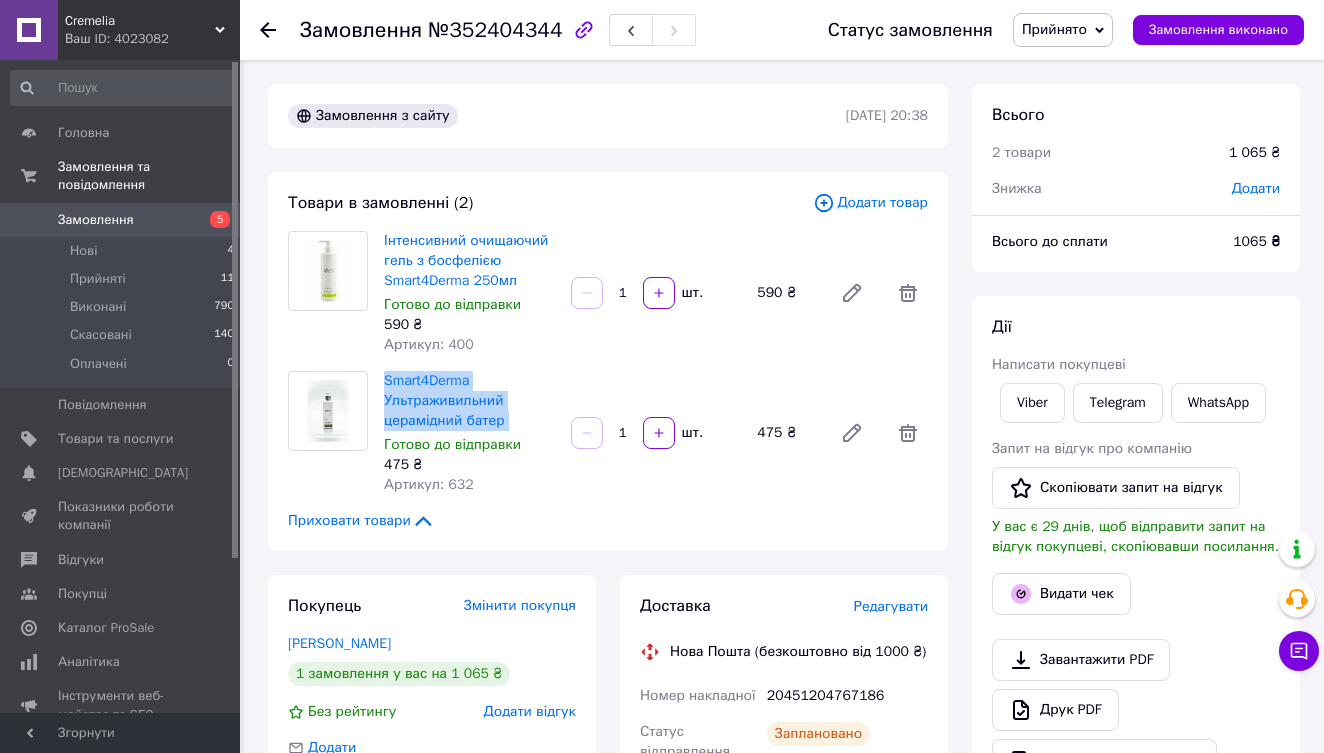 click on "Замовлення" at bounding box center [96, 220] 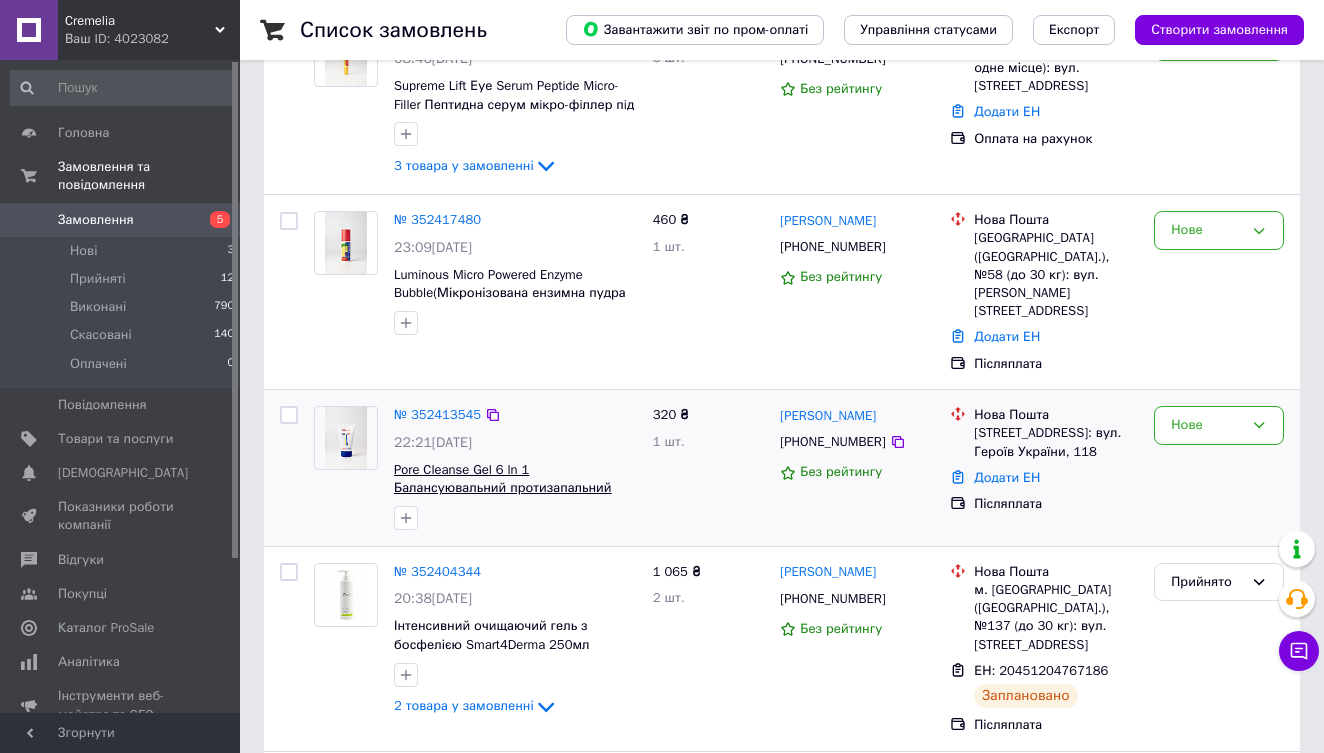 scroll, scrollTop: 209, scrollLeft: 0, axis: vertical 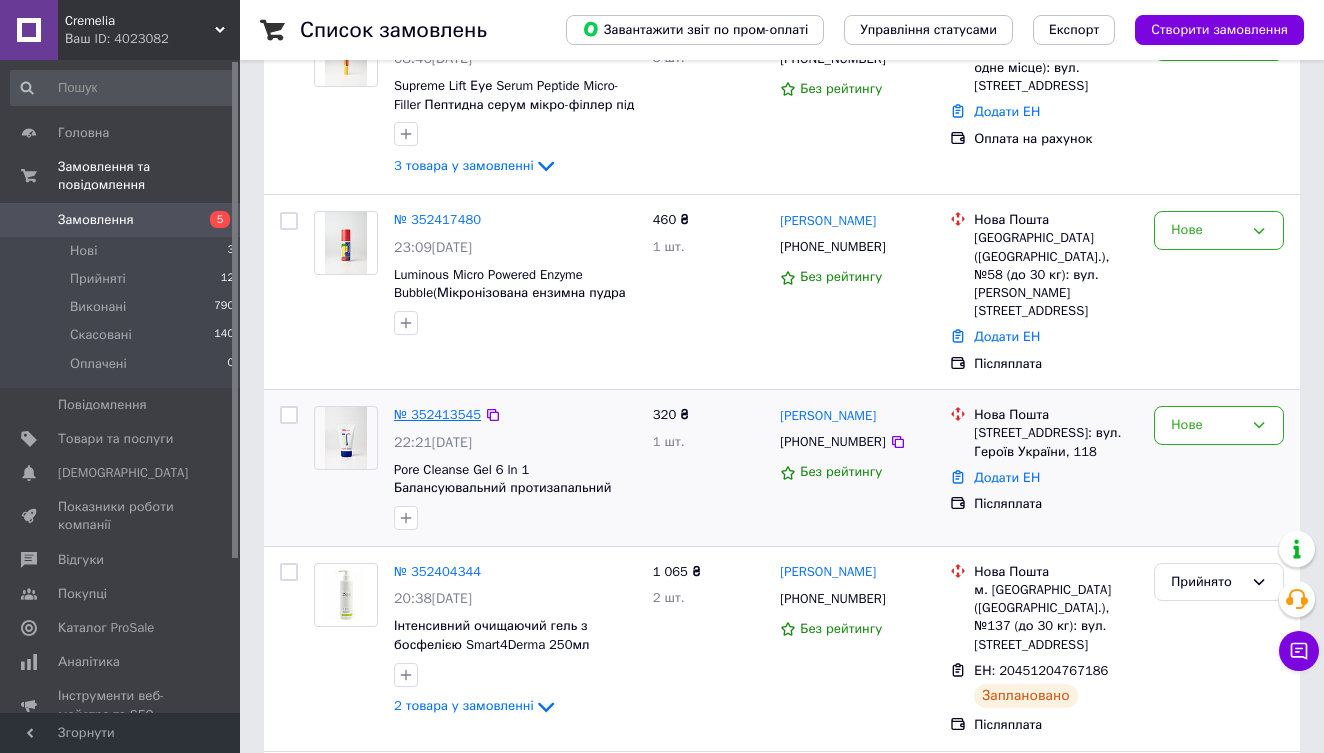 click on "№ 352413545" at bounding box center [437, 414] 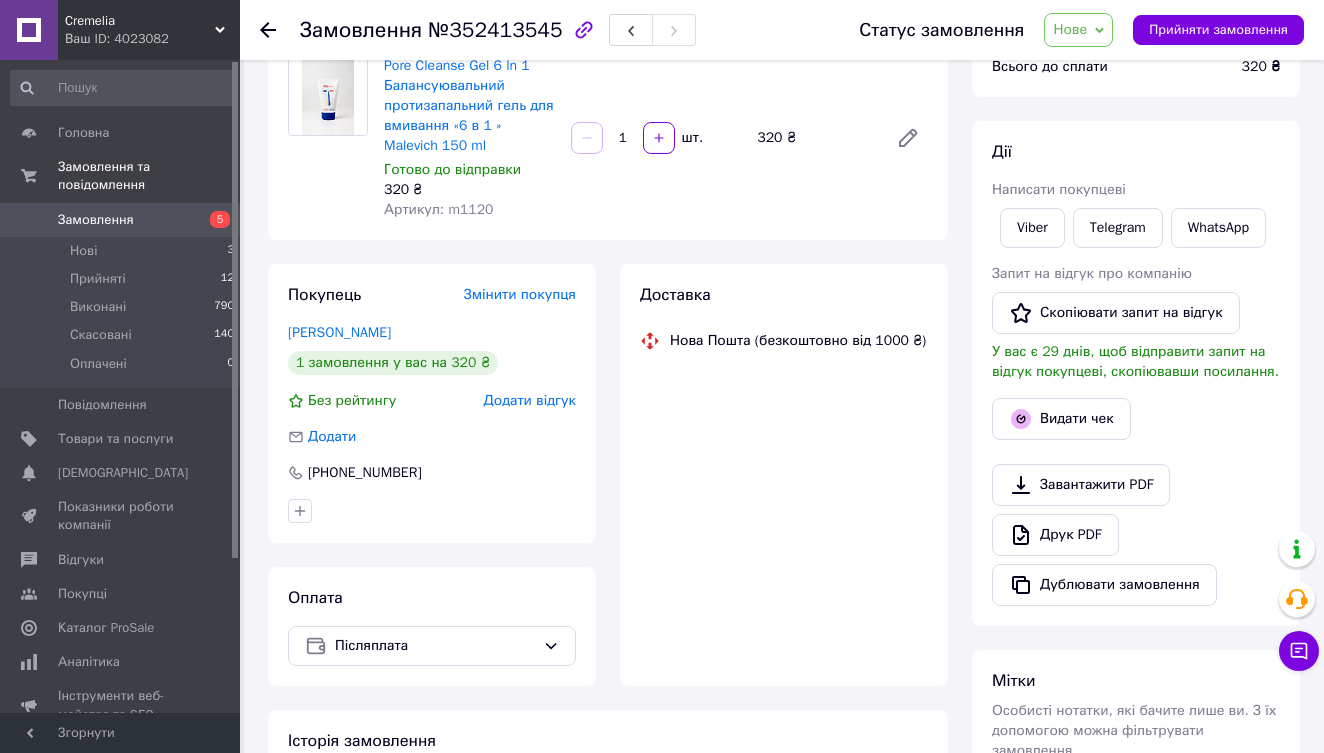 scroll, scrollTop: 176, scrollLeft: 0, axis: vertical 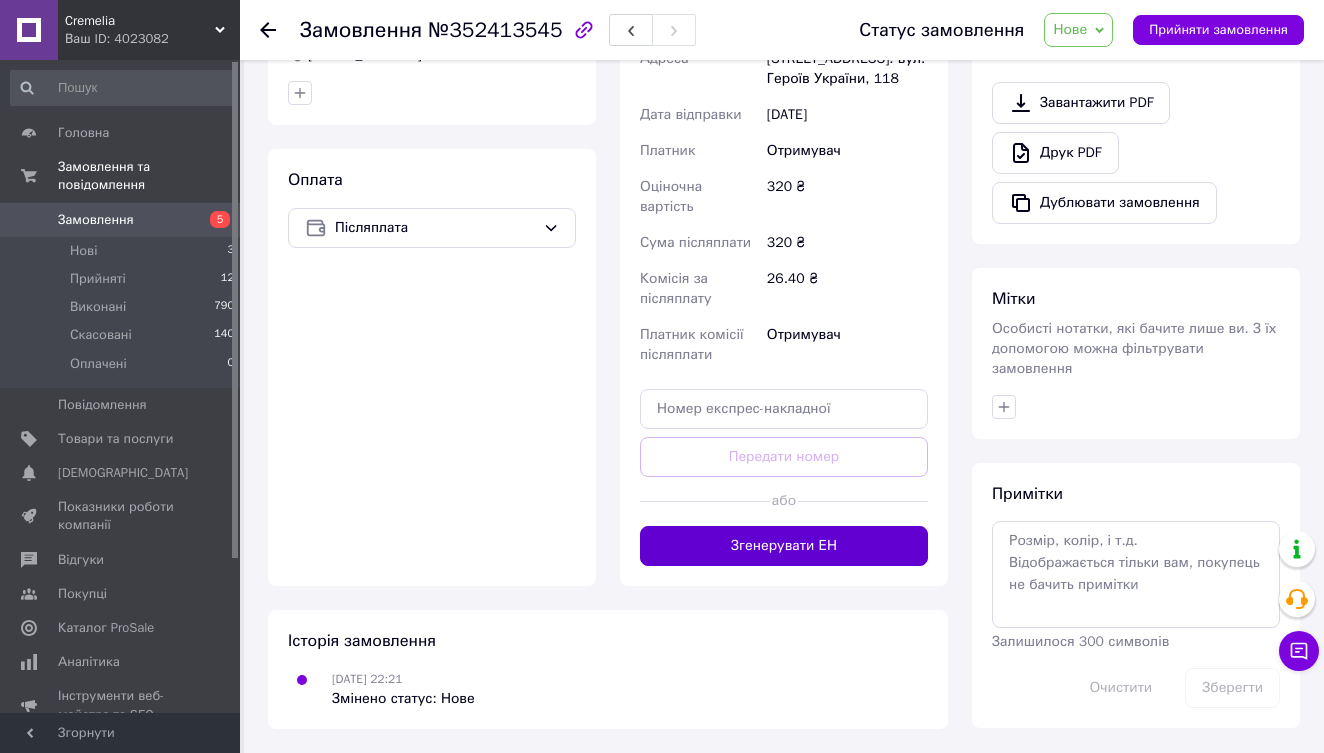click on "Згенерувати ЕН" at bounding box center (784, 546) 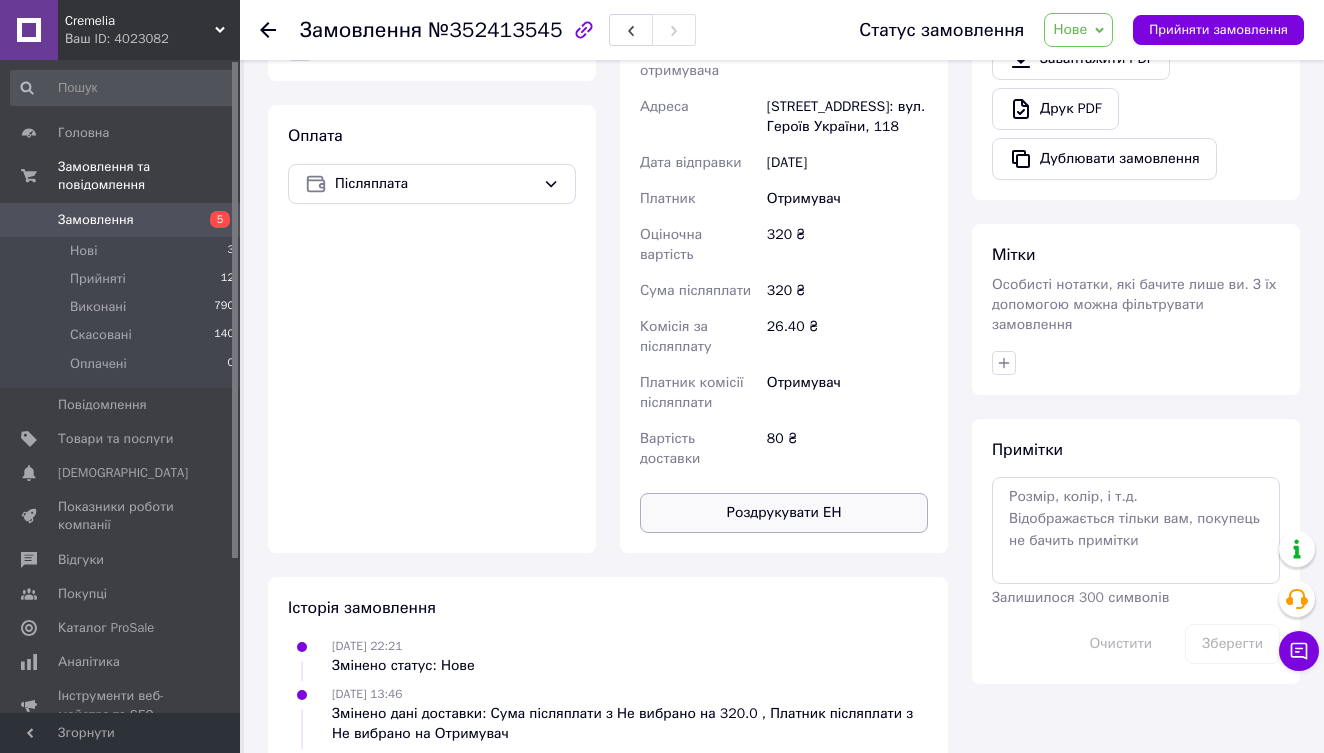 click on "Роздрукувати ЕН" at bounding box center (784, 513) 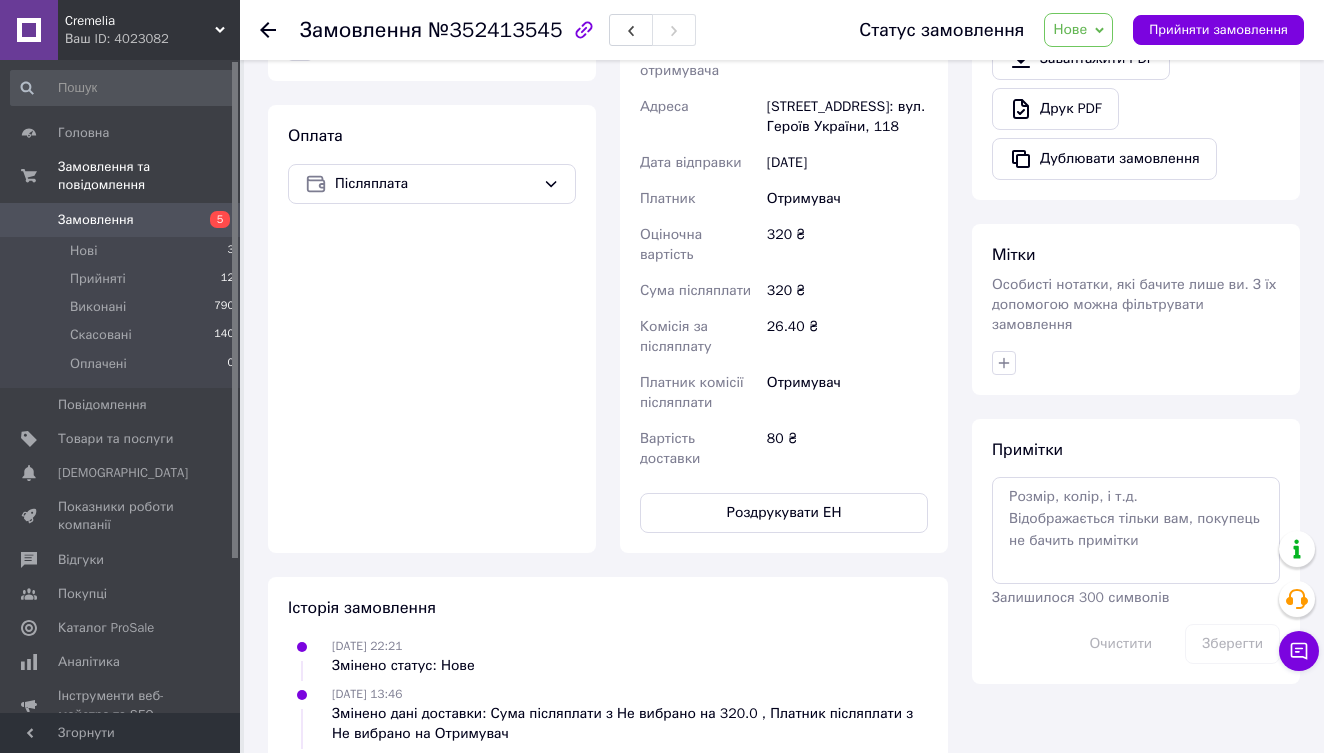 click on "Нове" at bounding box center (1070, 29) 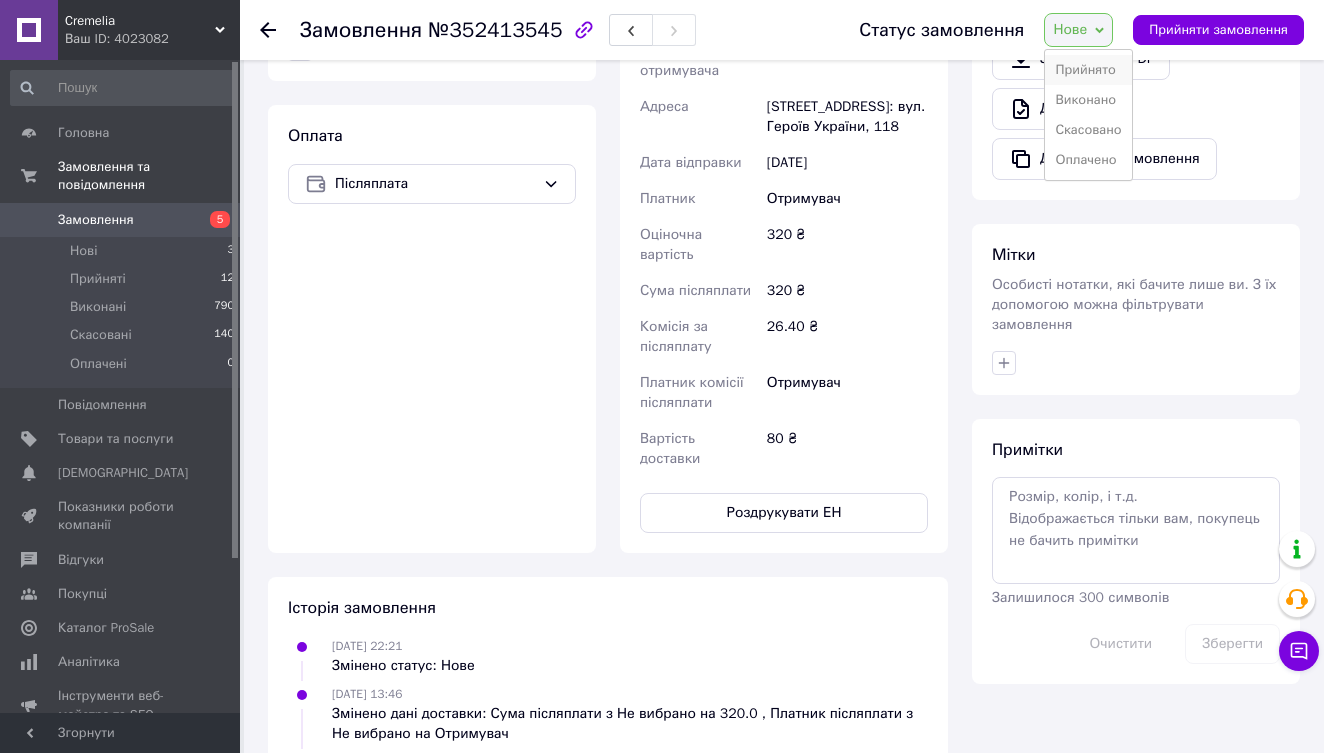 click on "Прийнято" at bounding box center (1088, 70) 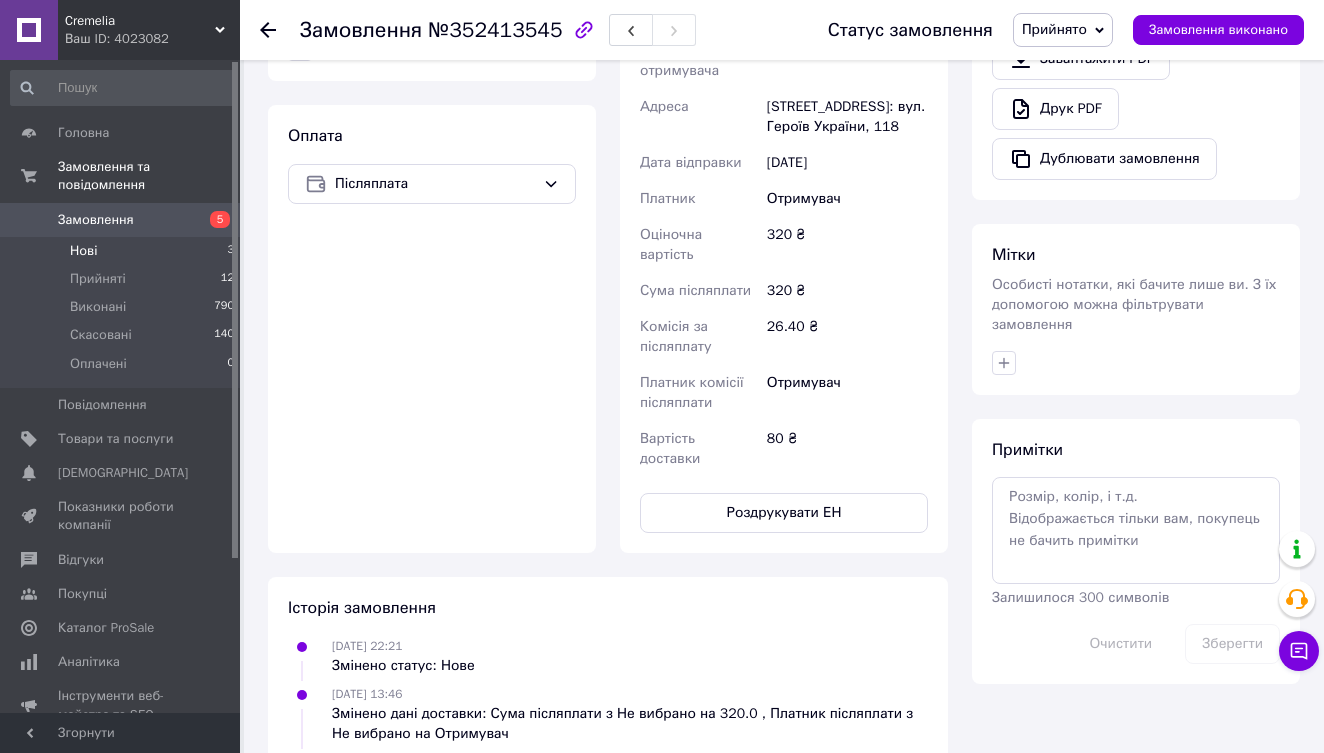 click on "Нові 3" at bounding box center [123, 251] 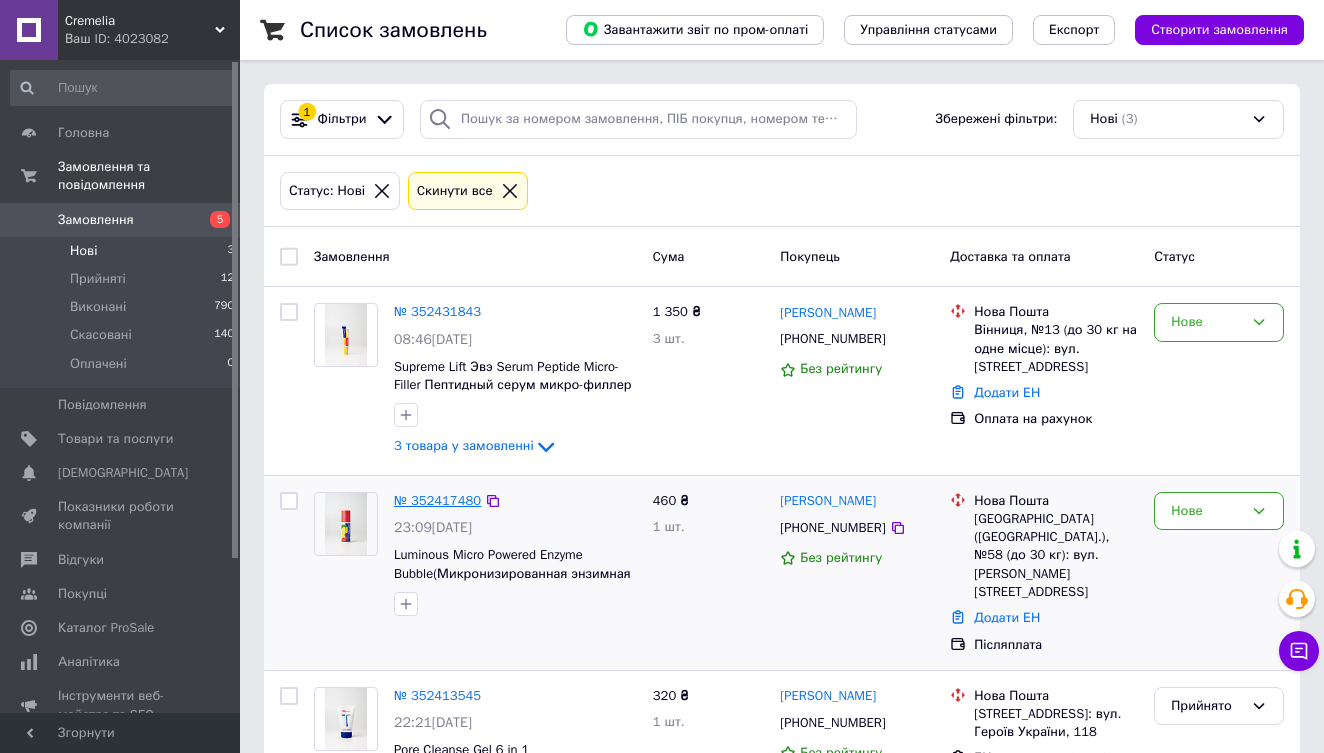 click on "№ 352417480" at bounding box center (437, 500) 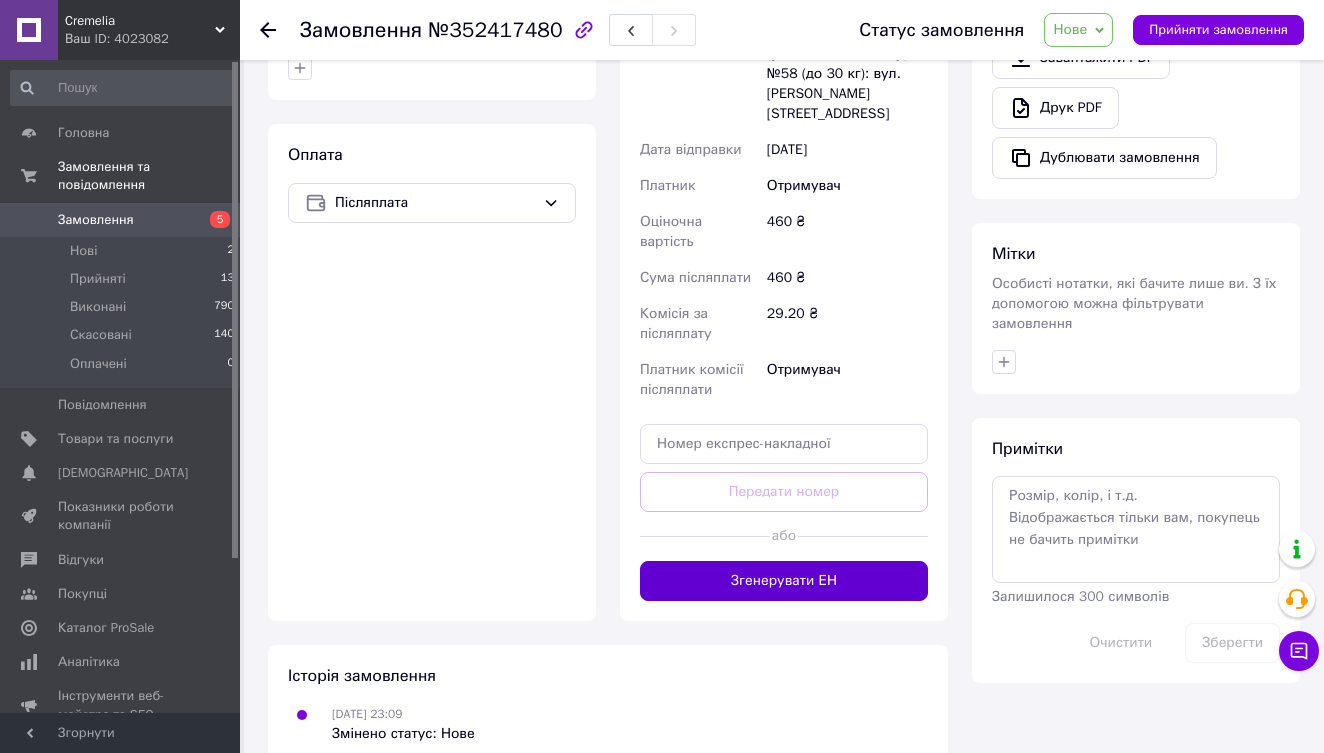 scroll, scrollTop: 637, scrollLeft: 0, axis: vertical 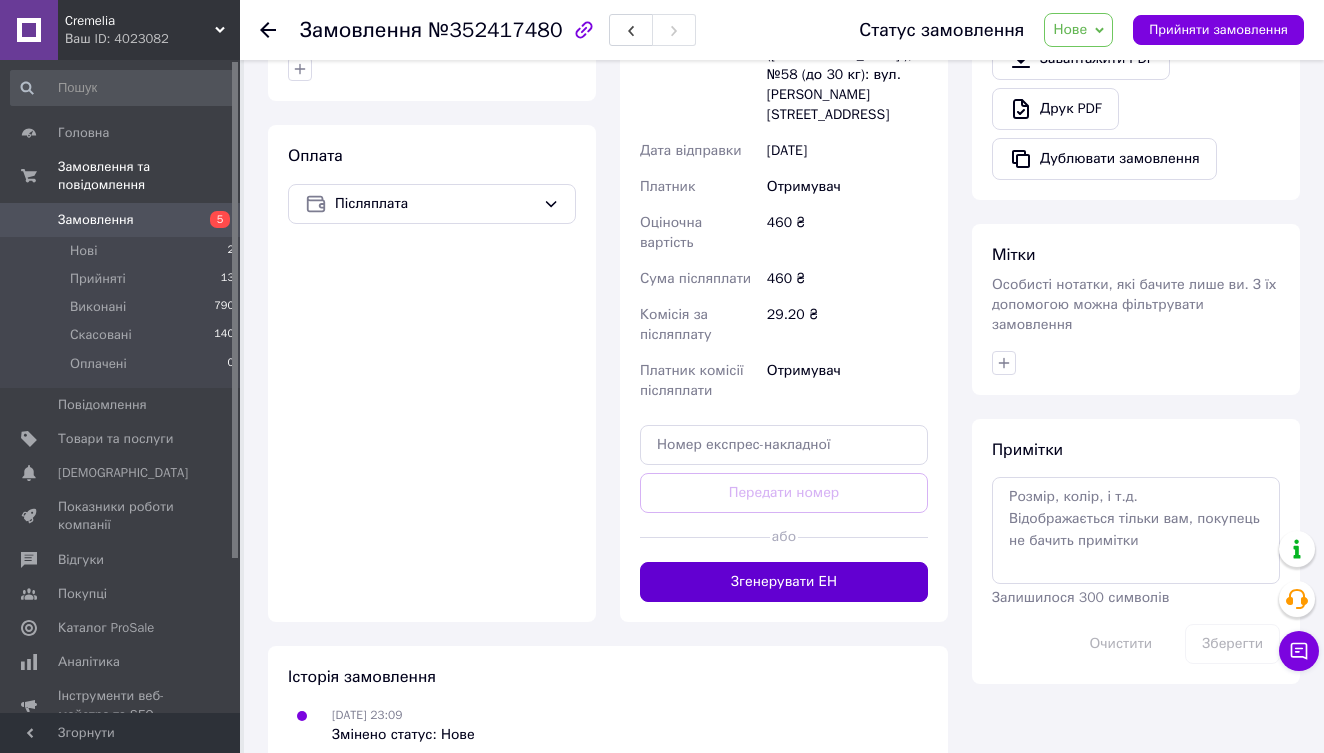 click on "Згенерувати ЕН" at bounding box center [784, 582] 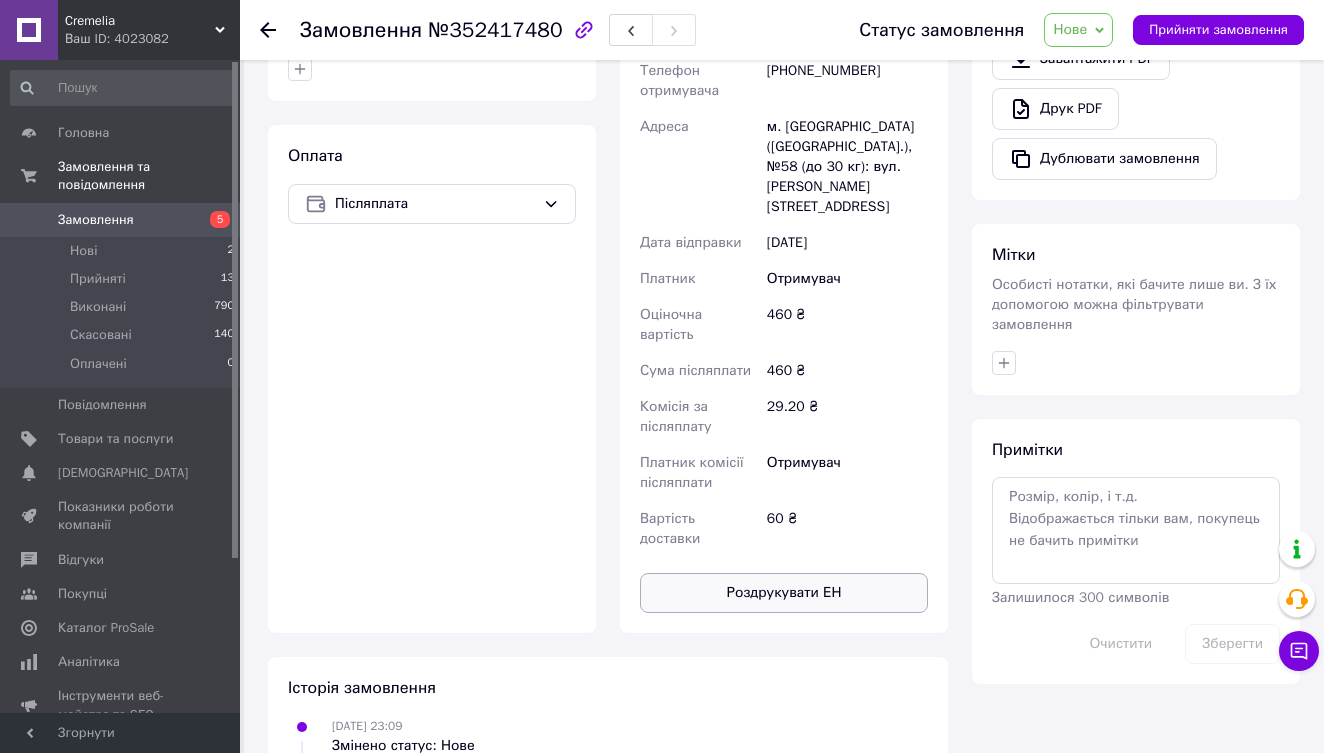 click on "Роздрукувати ЕН" at bounding box center (784, 593) 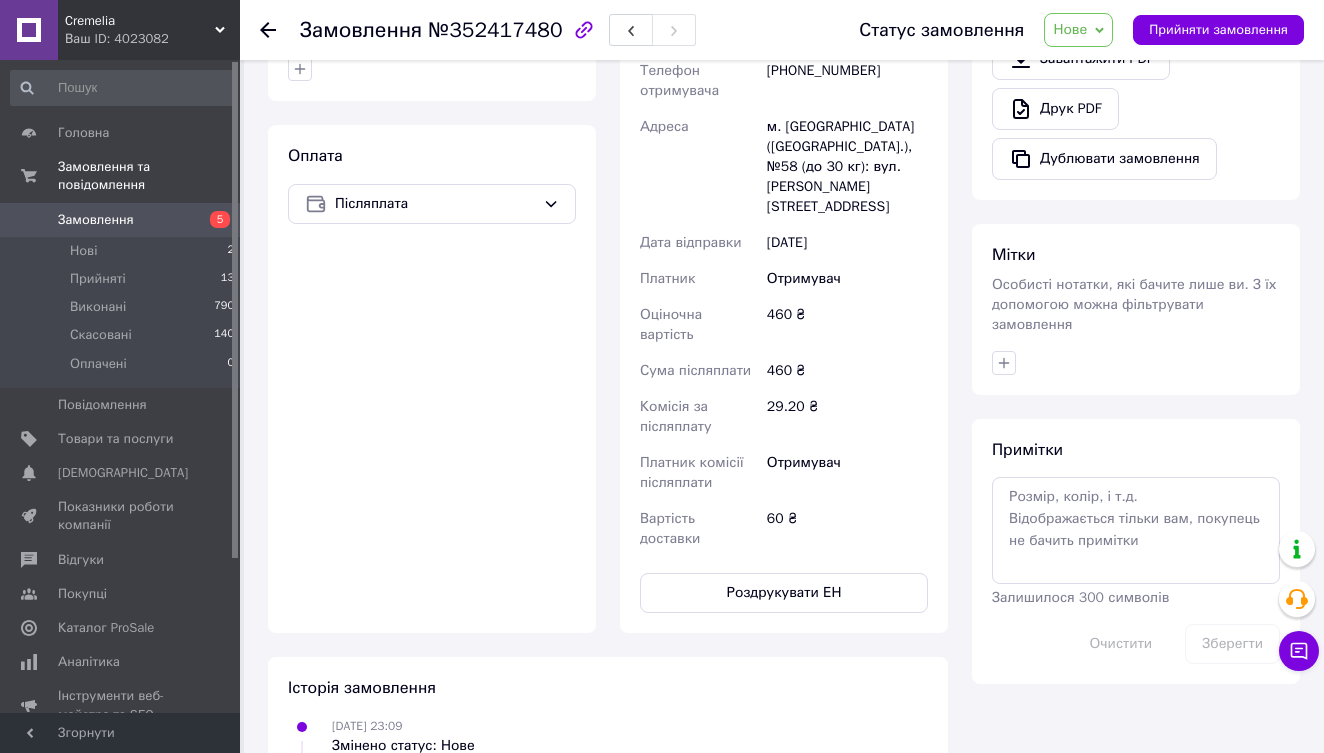 click on "Нове" at bounding box center (1070, 29) 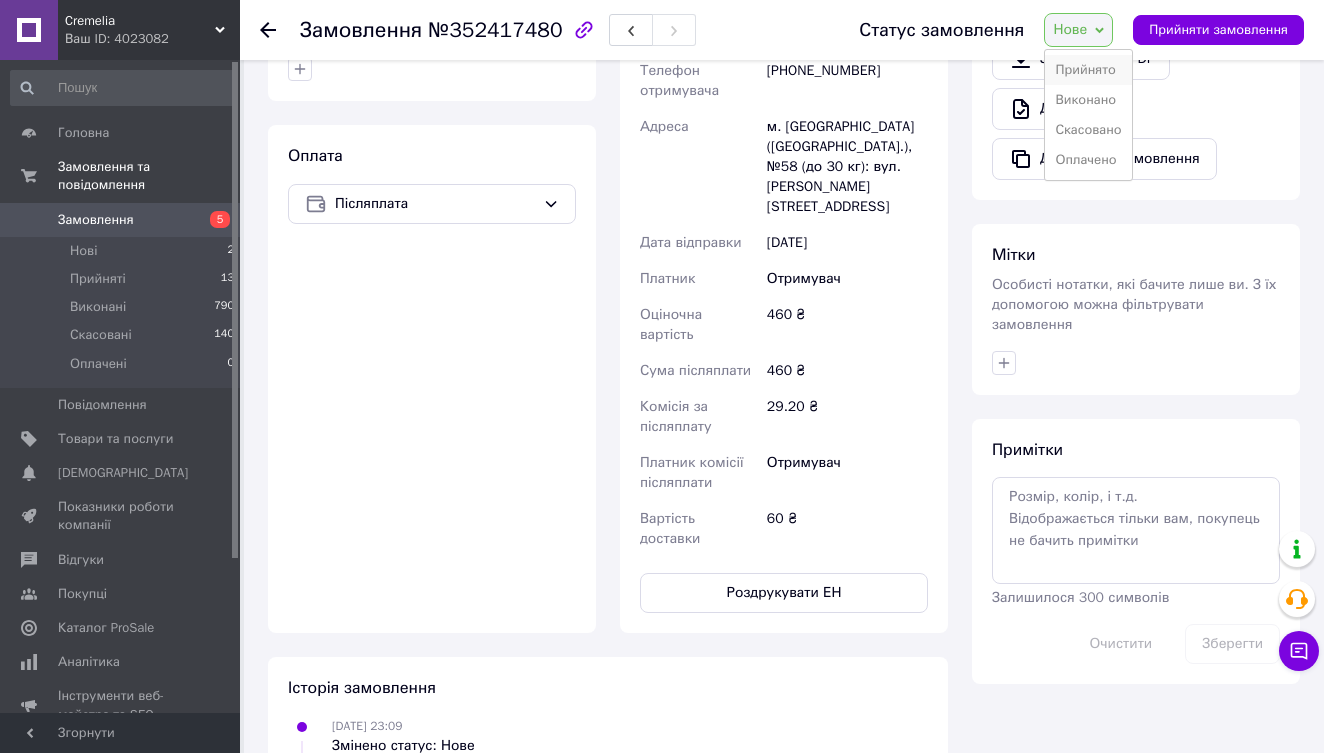 click on "Прийнято" at bounding box center [1088, 70] 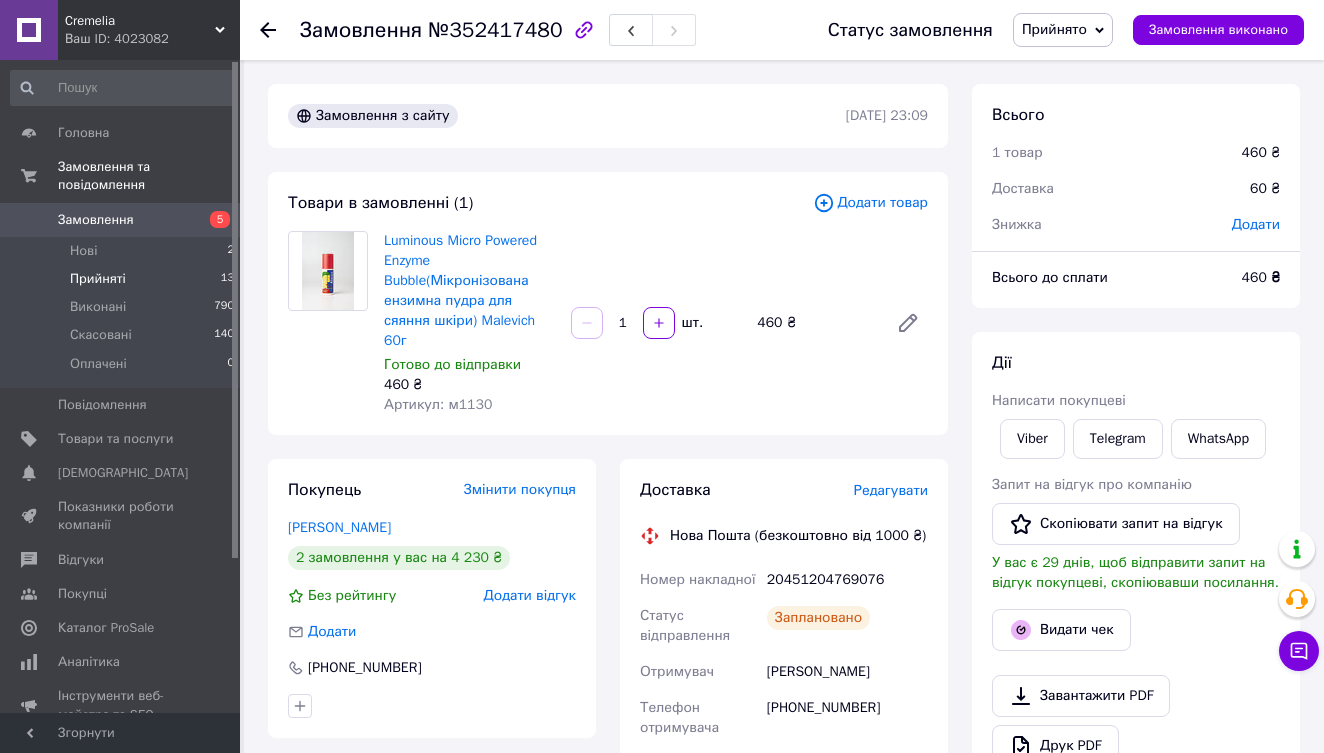 scroll, scrollTop: 0, scrollLeft: 0, axis: both 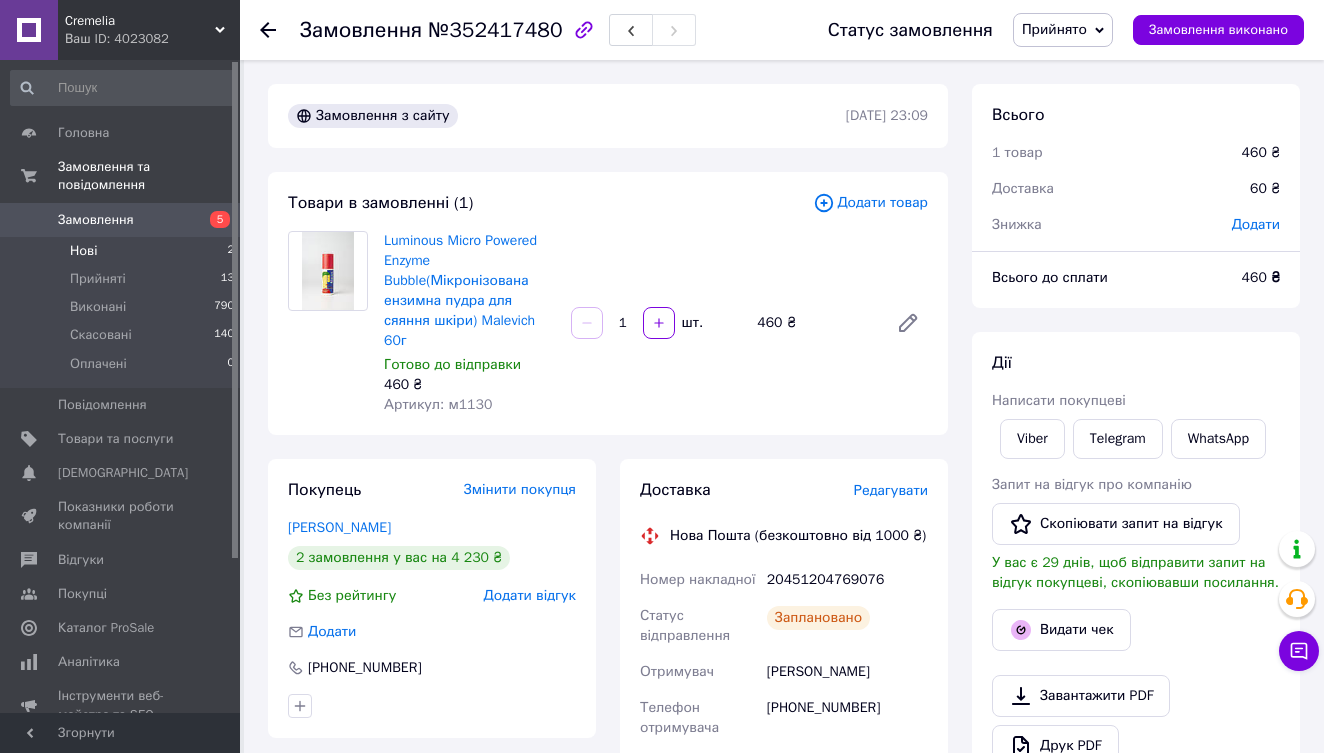 click on "Нові 2" at bounding box center [123, 251] 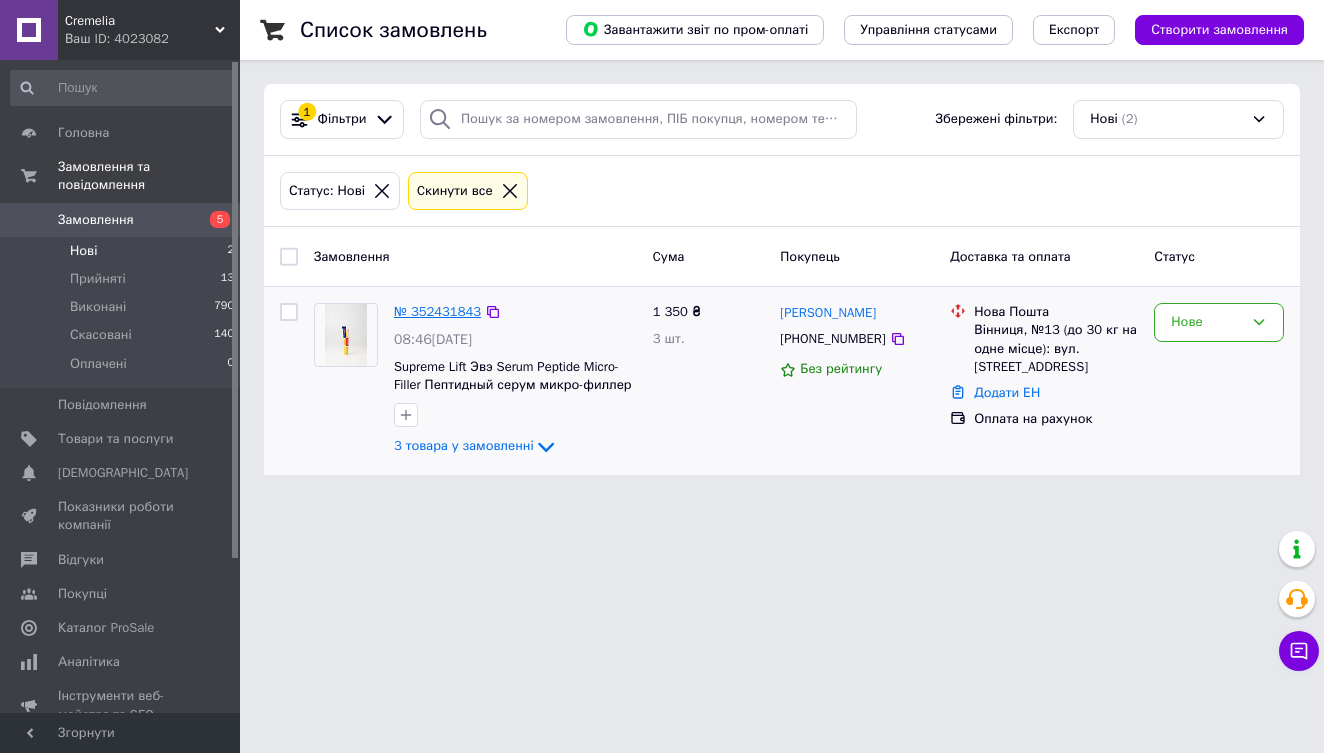 click on "№ 352431843" at bounding box center [437, 311] 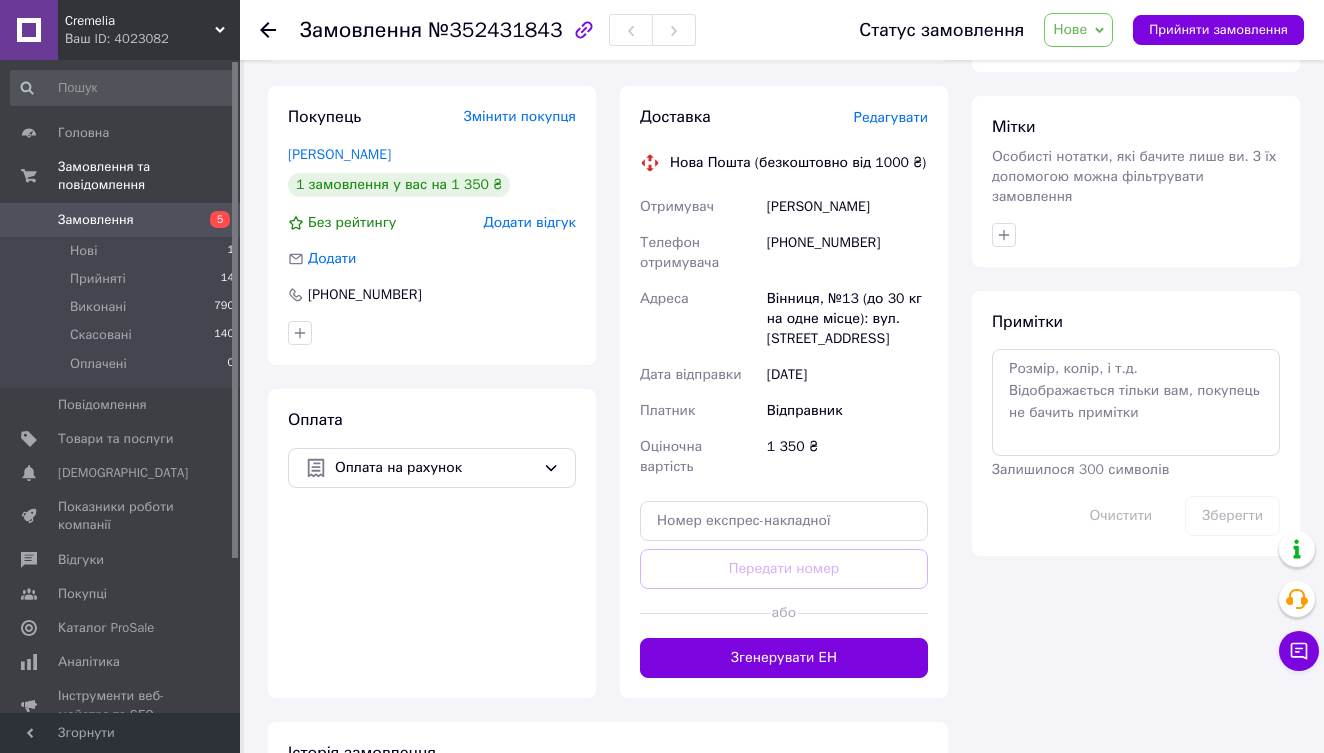 scroll, scrollTop: 741, scrollLeft: 0, axis: vertical 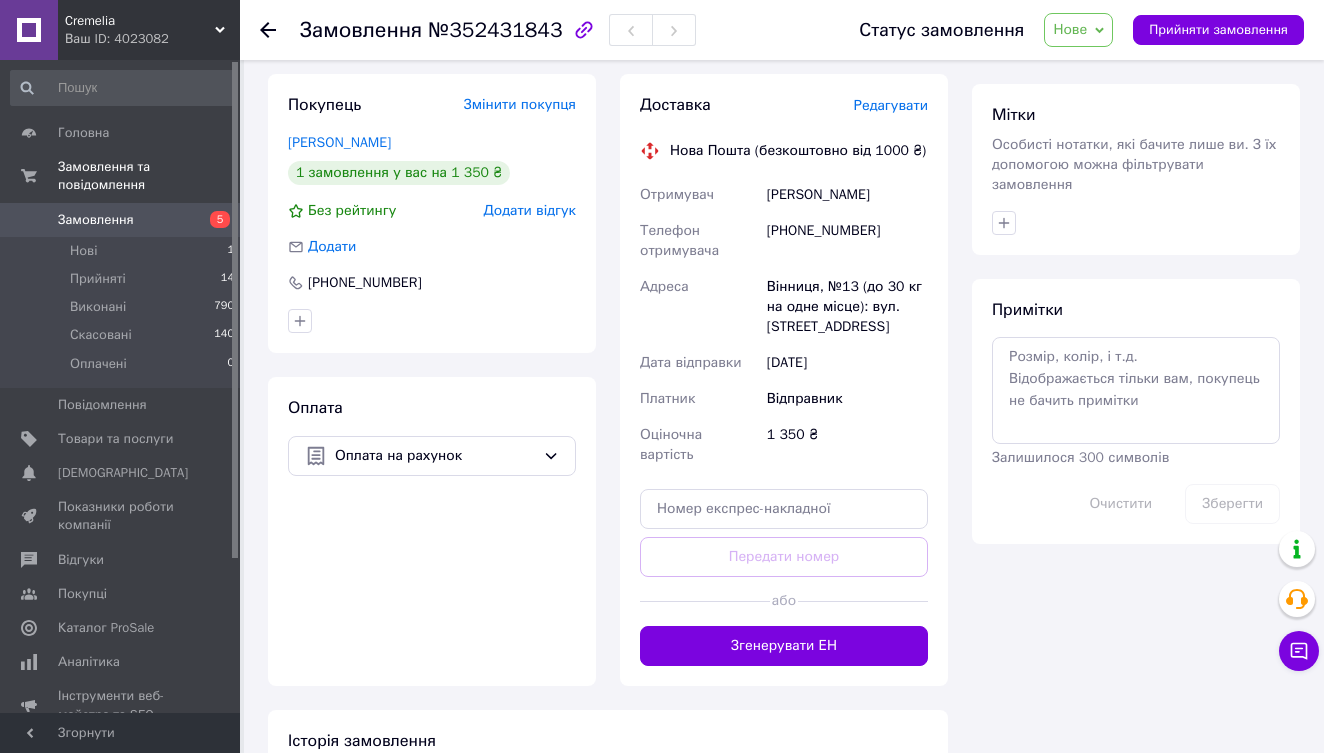 click on "Редагувати" at bounding box center (891, 105) 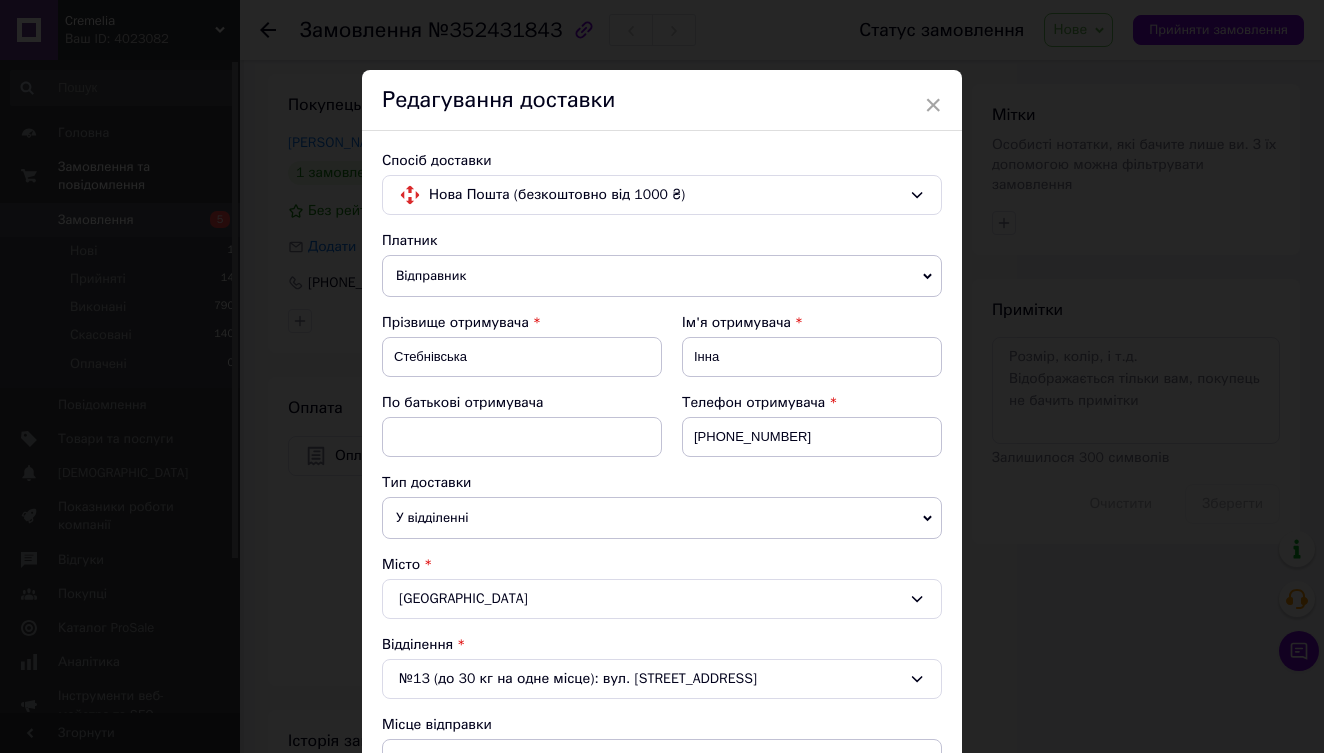 scroll, scrollTop: 0, scrollLeft: 0, axis: both 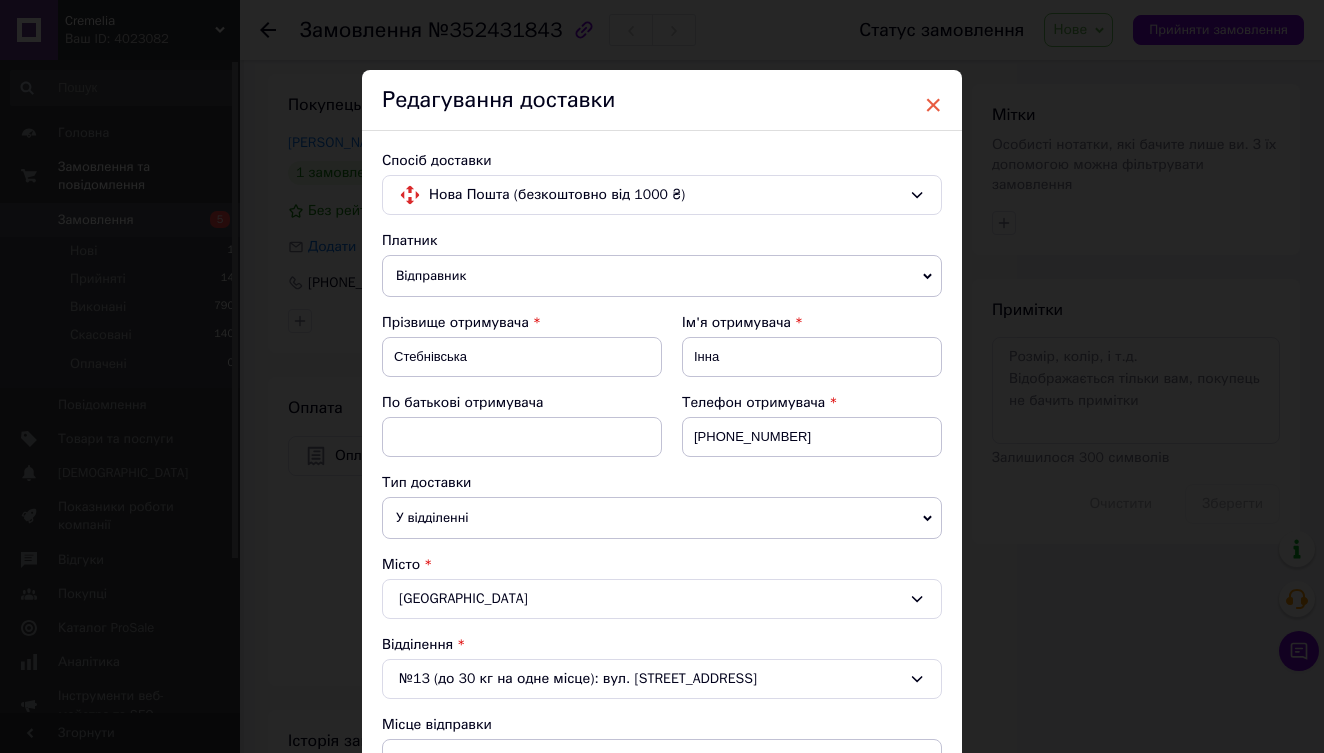 click on "×" at bounding box center (933, 105) 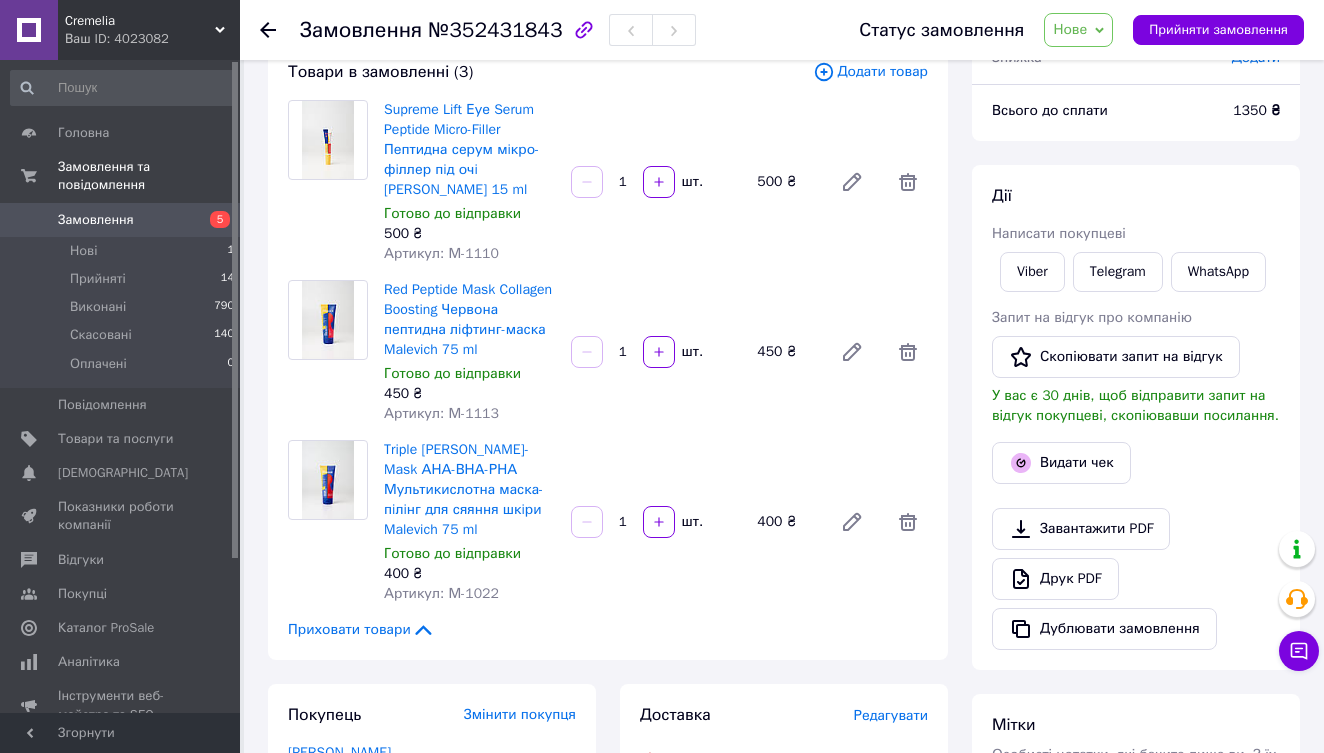 scroll, scrollTop: 125, scrollLeft: 0, axis: vertical 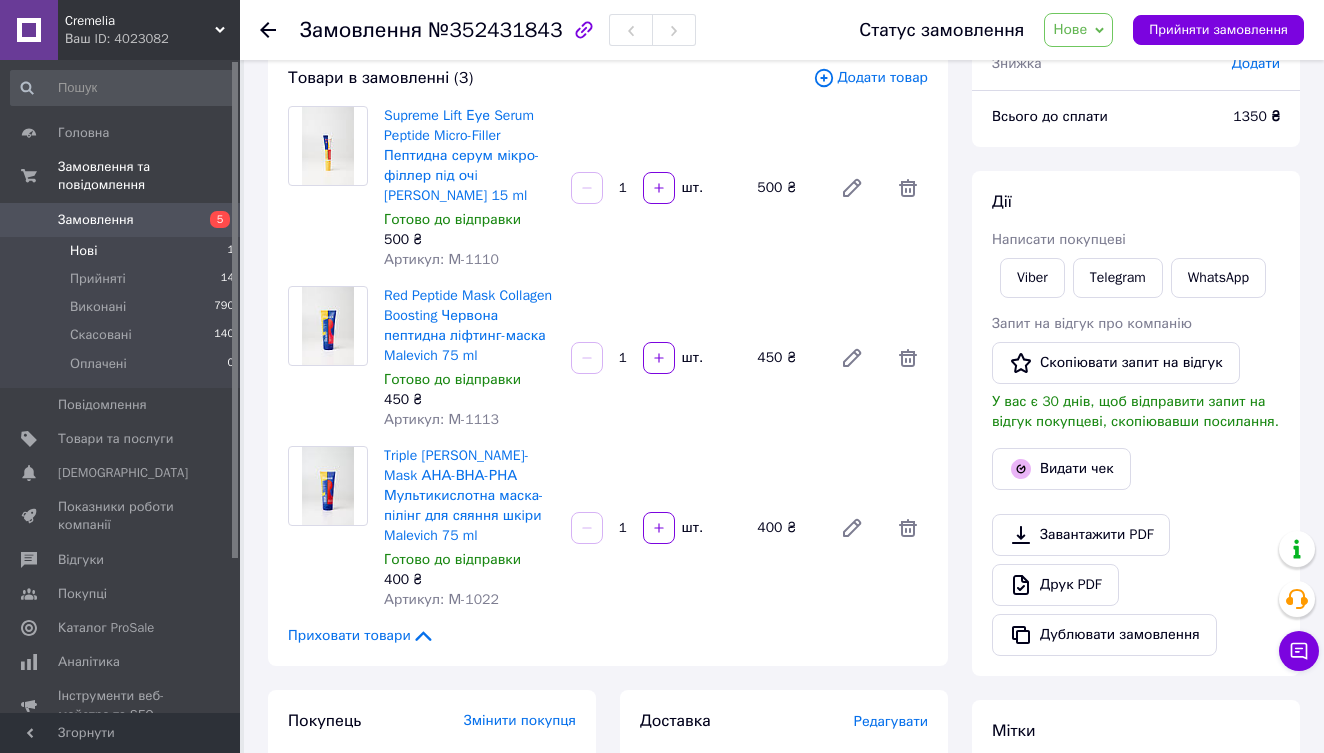 click on "Нові 1" at bounding box center (123, 251) 